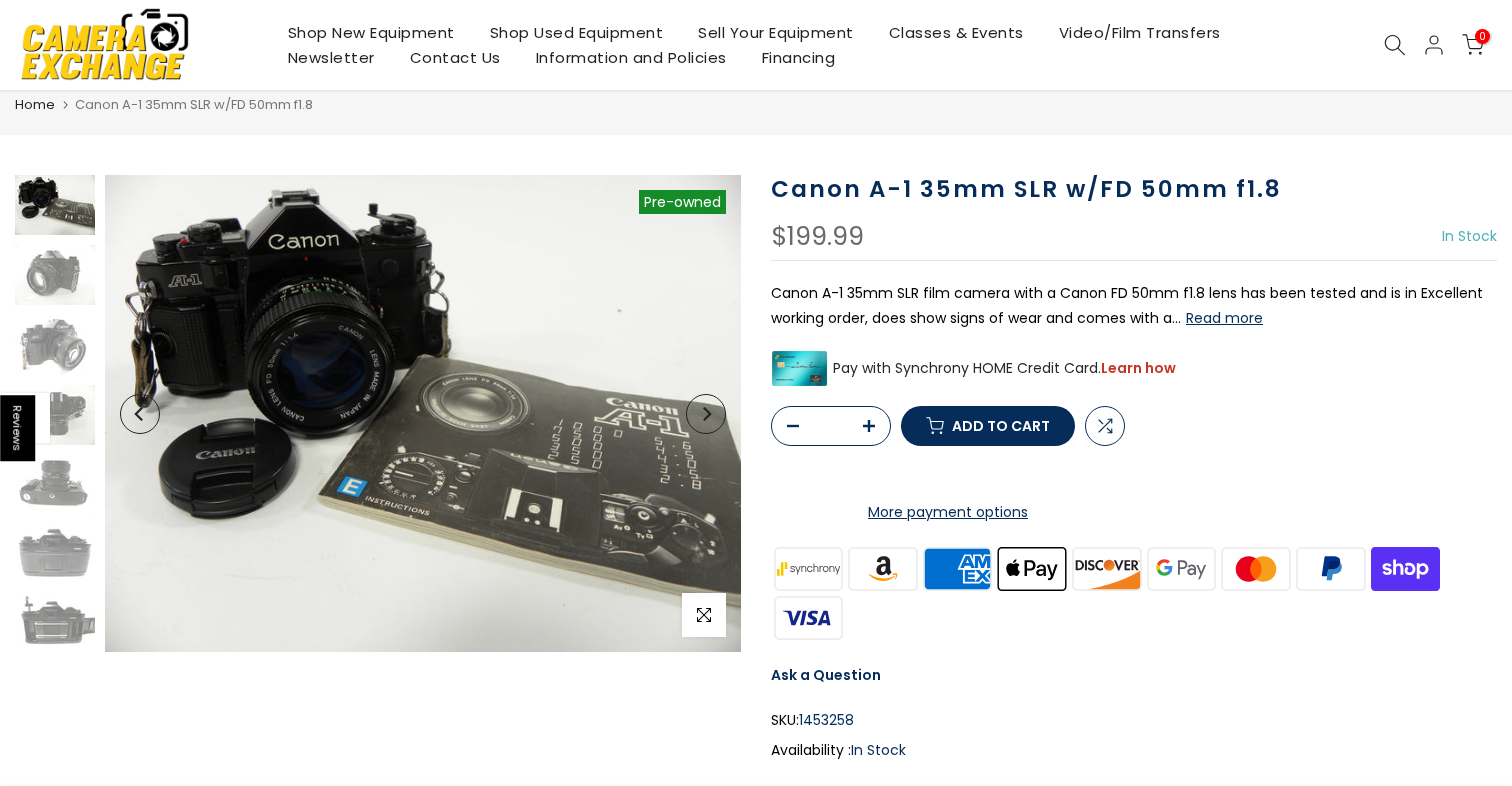 scroll, scrollTop: 59, scrollLeft: 0, axis: vertical 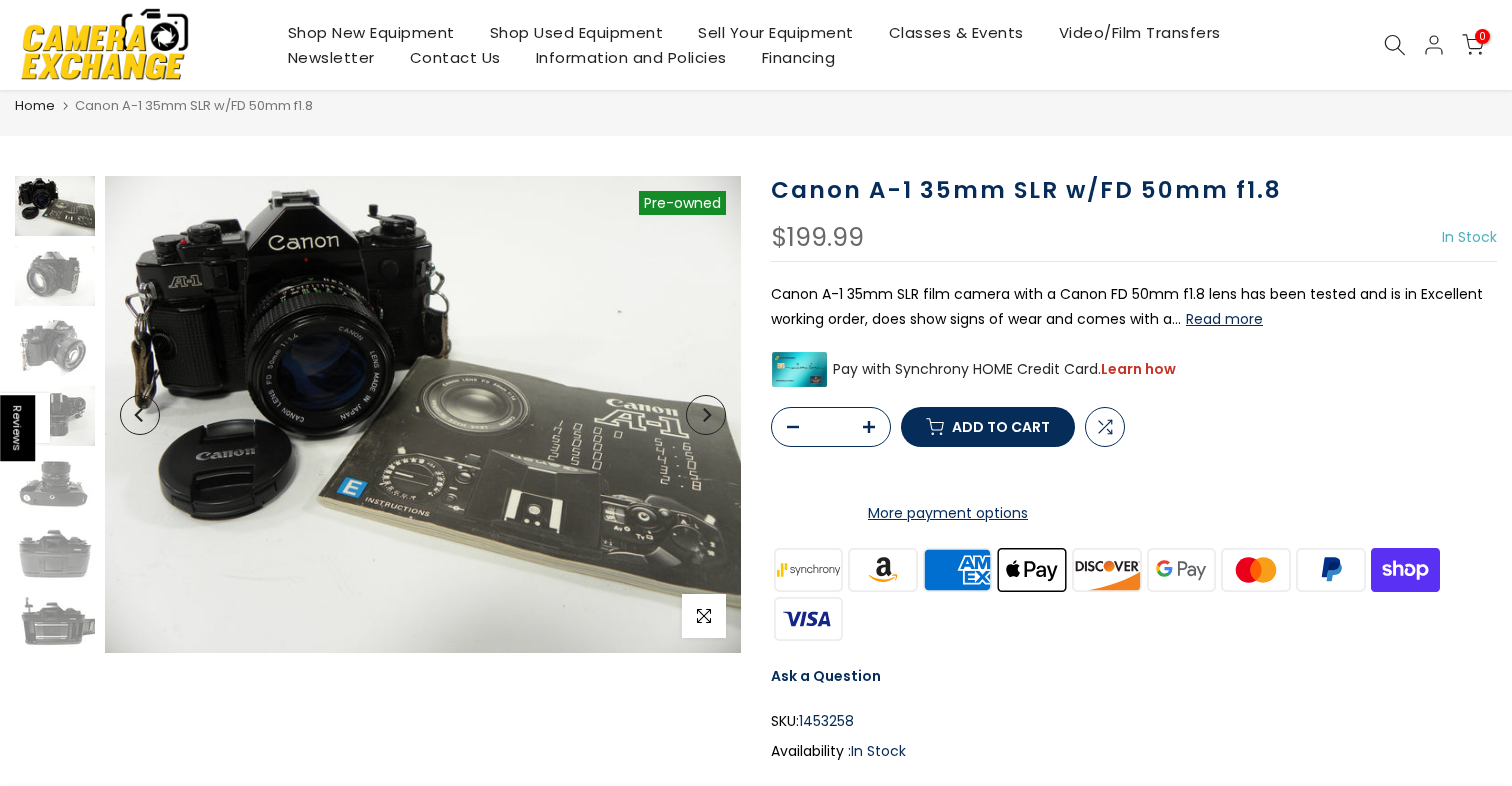 click on "Add to cart" at bounding box center (1001, 427) 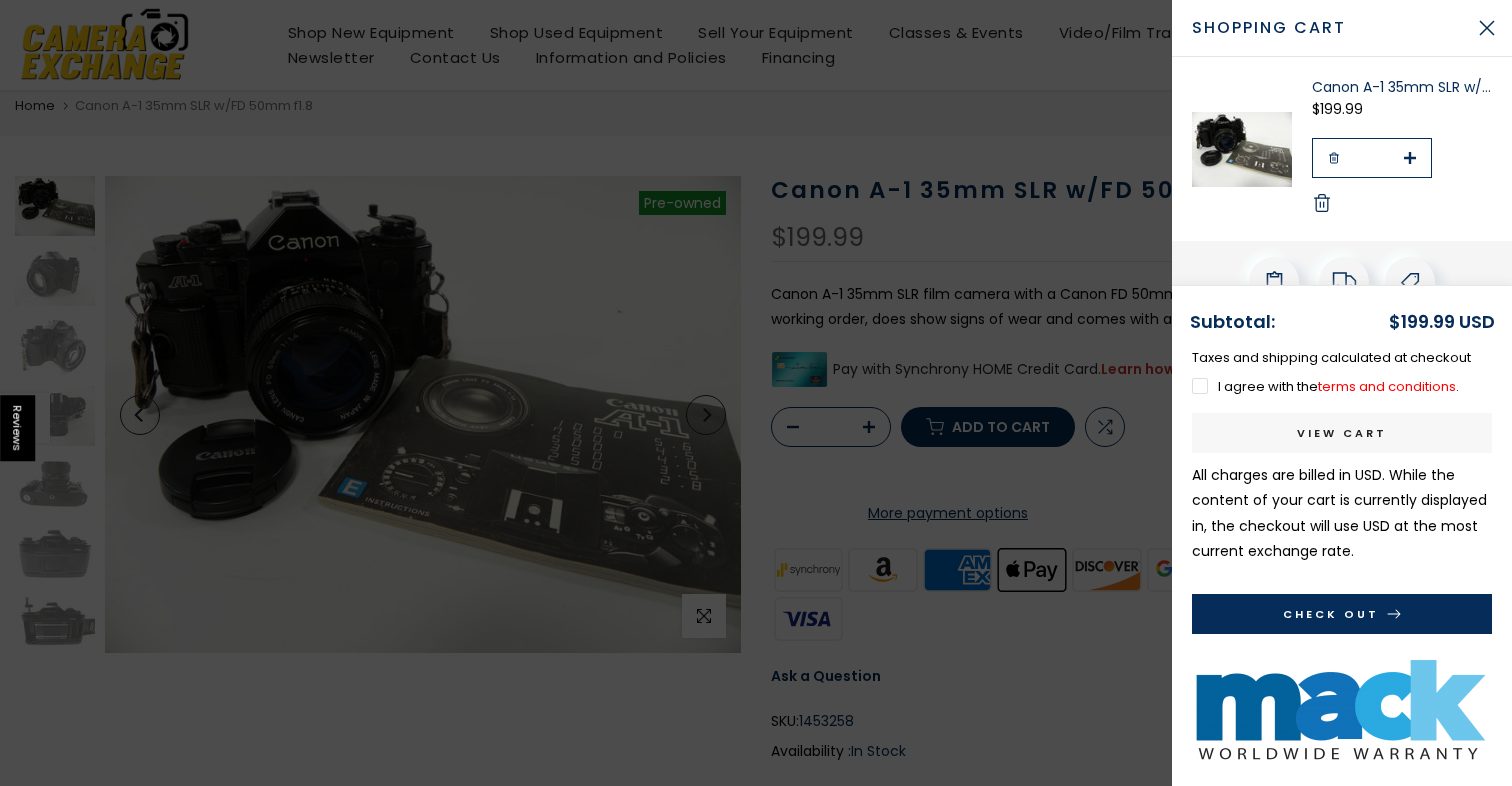 click on "View cart" at bounding box center (1342, 433) 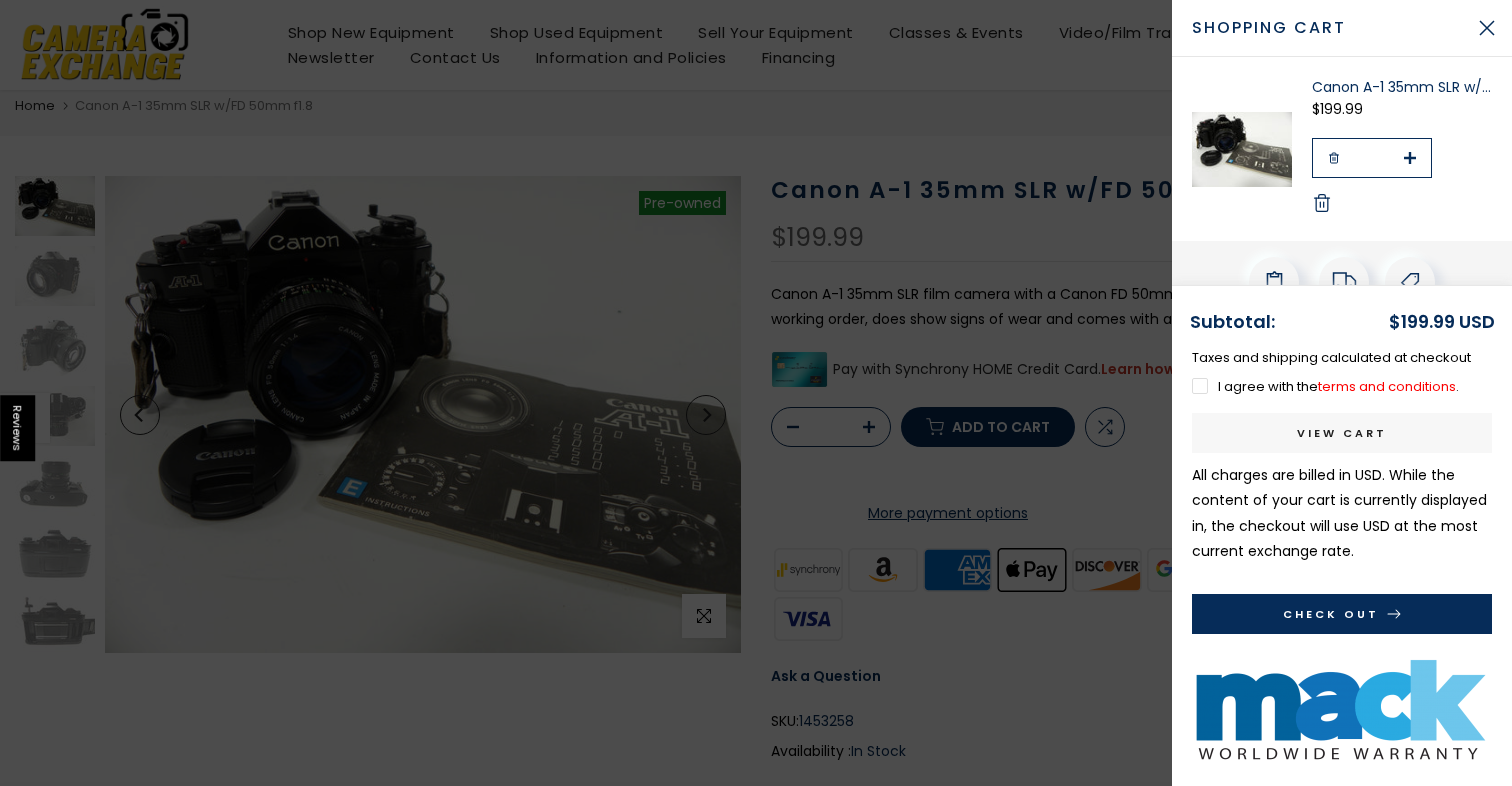 click on "I agree with the  terms and conditions ." at bounding box center (1325, 386) 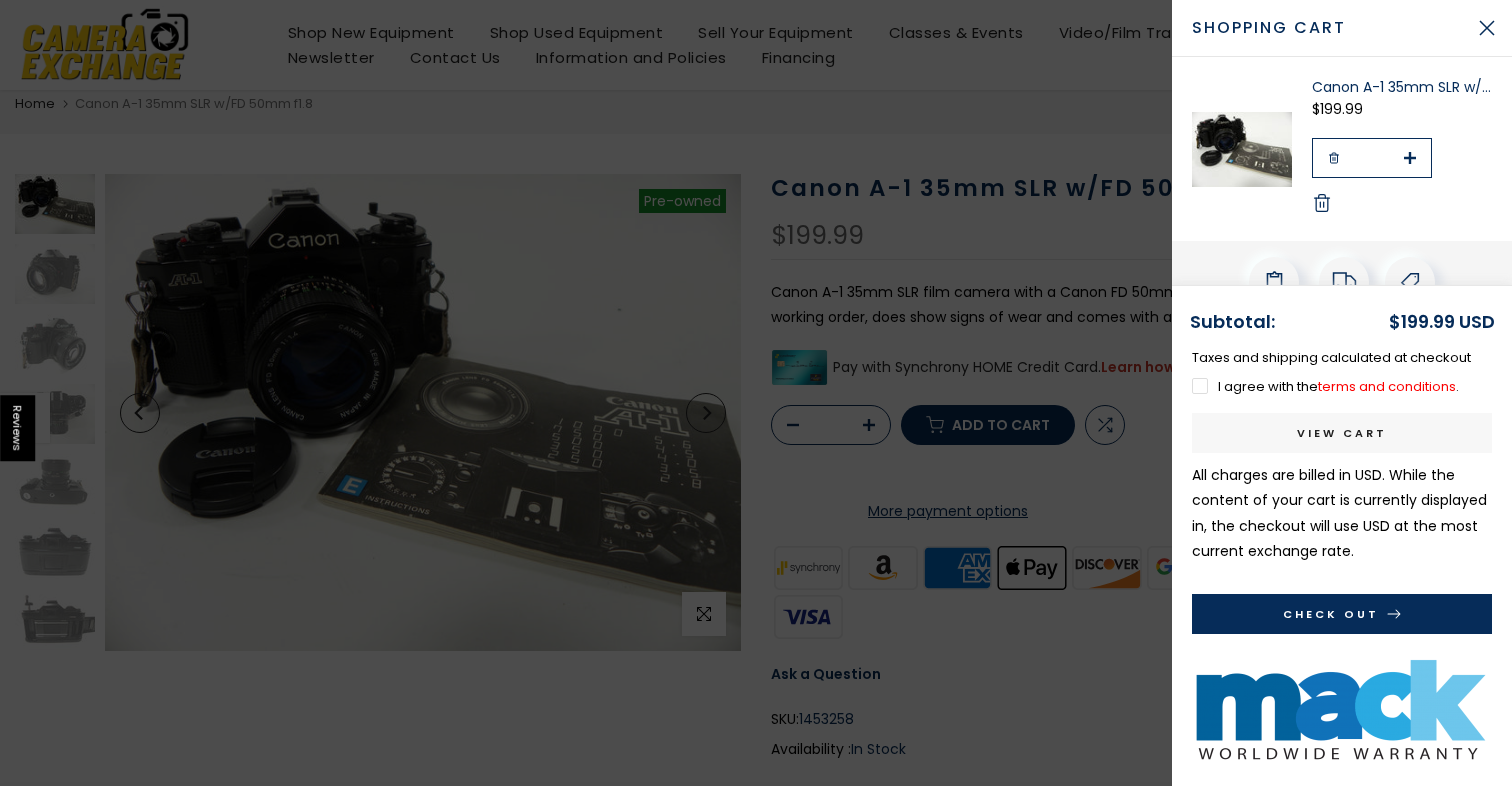 click on "View cart" at bounding box center [1342, 433] 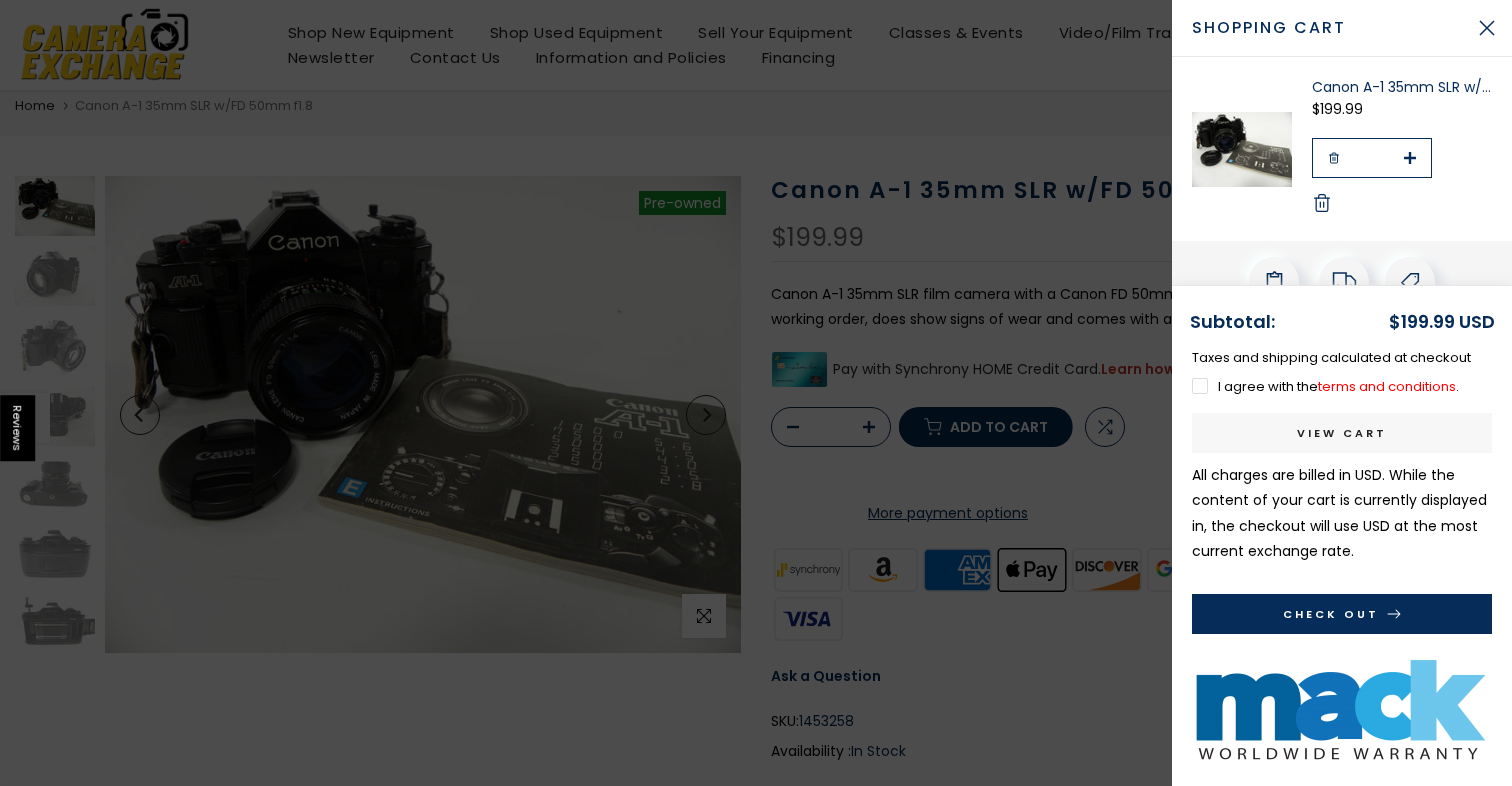 click on "View cart" at bounding box center [1342, 433] 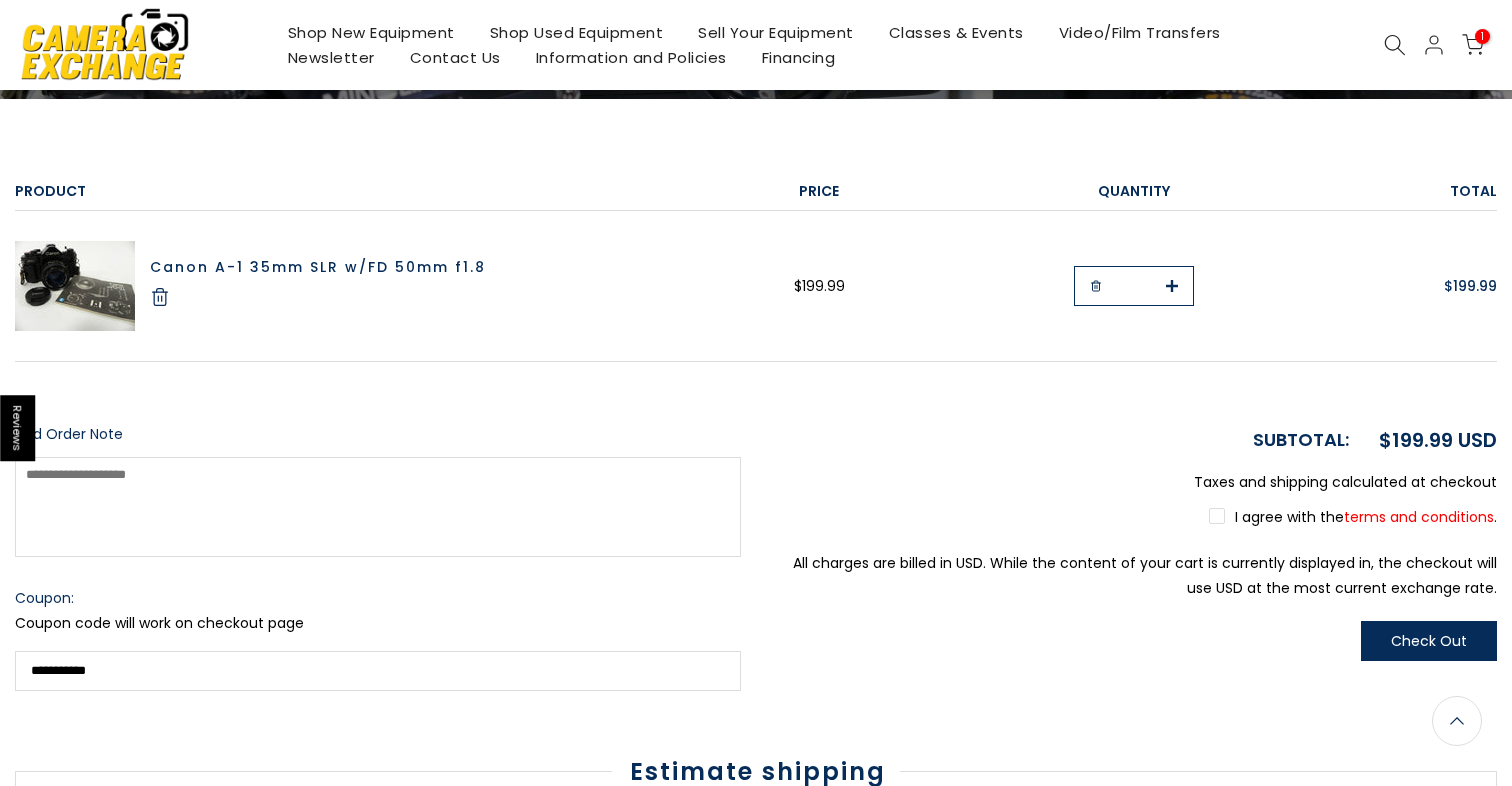 scroll, scrollTop: 221, scrollLeft: 0, axis: vertical 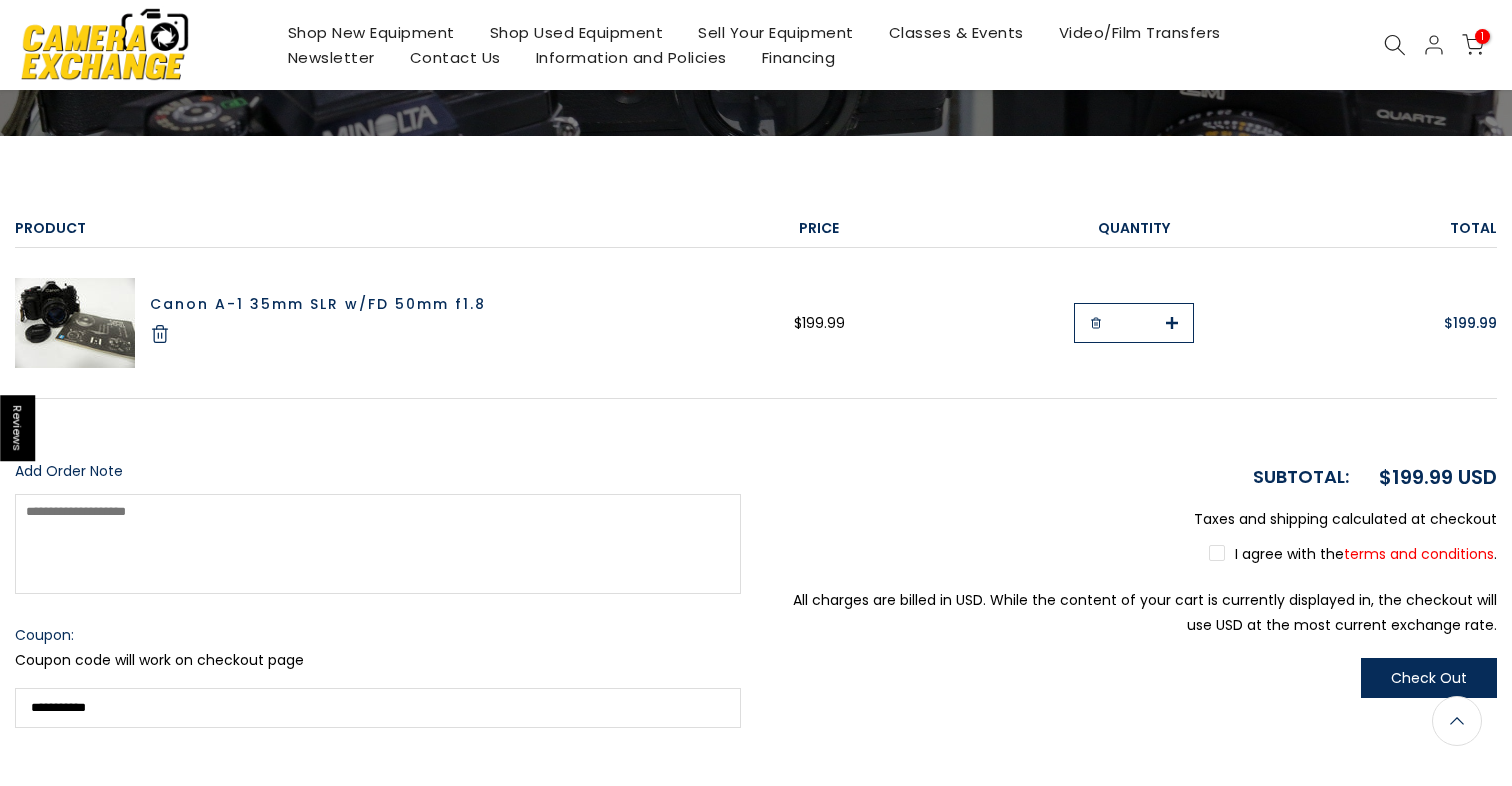 click on "Check Out" at bounding box center [1429, 678] 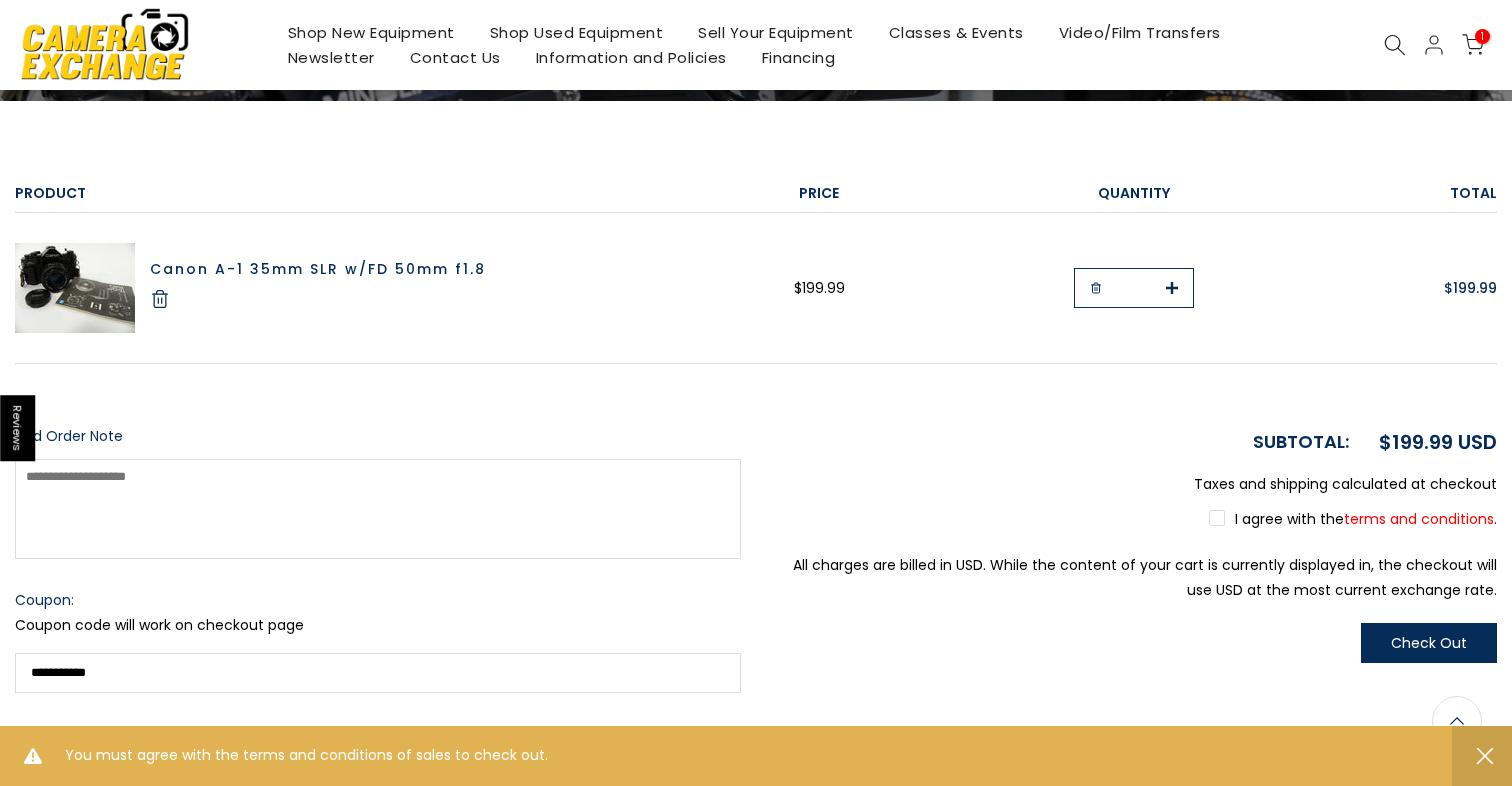 scroll, scrollTop: 251, scrollLeft: 0, axis: vertical 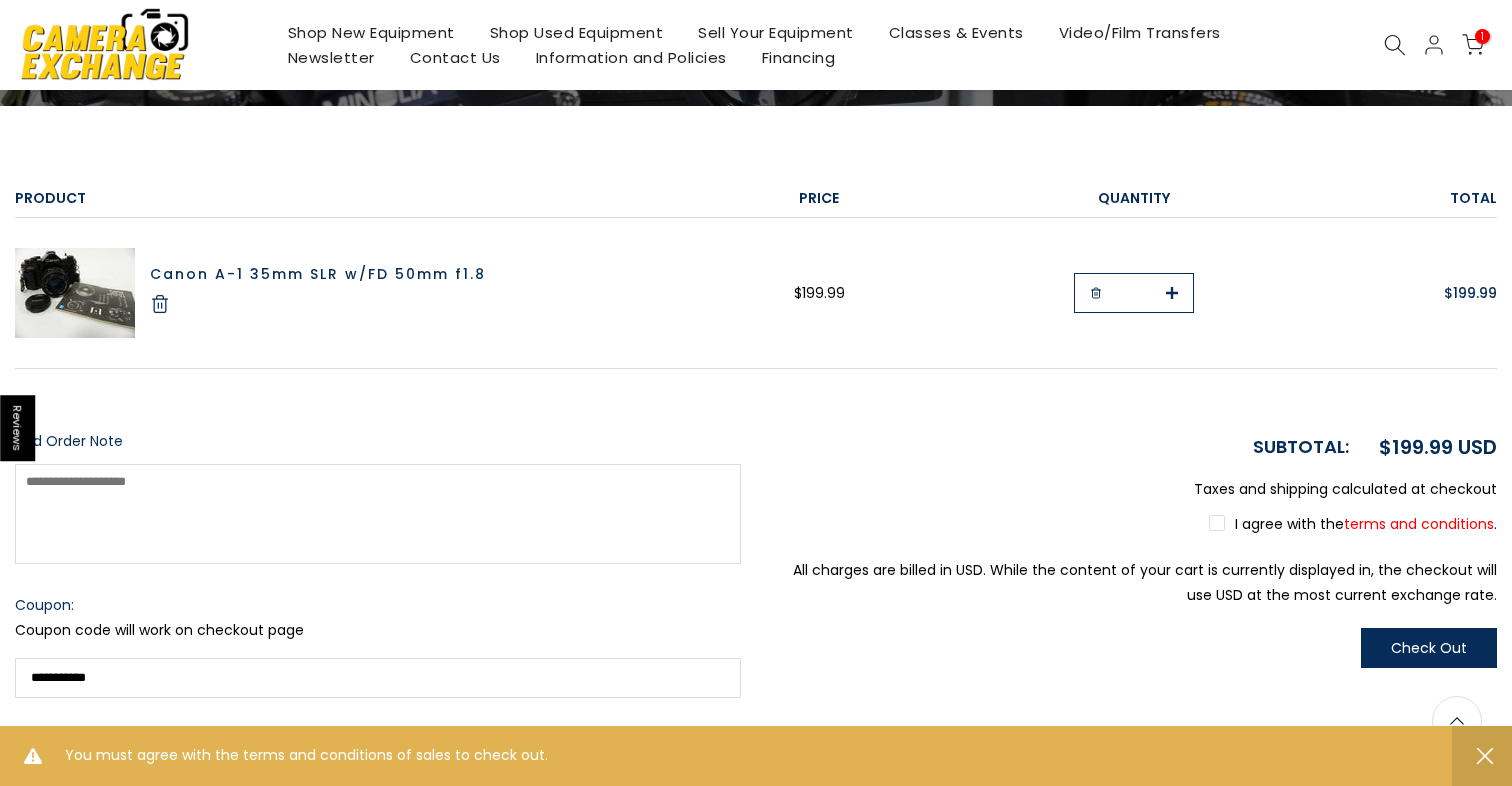 click on "1" at bounding box center [1482, 36] 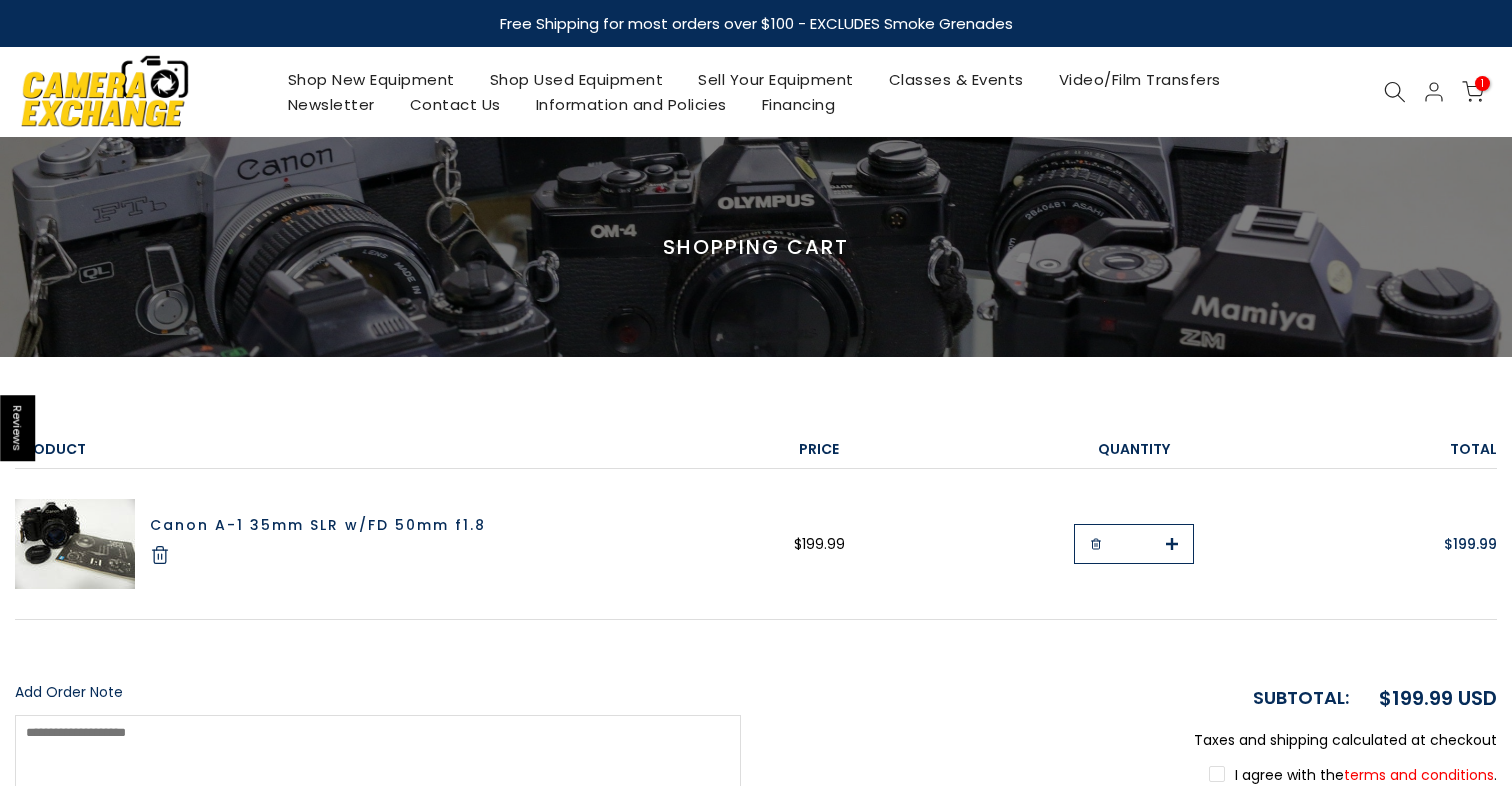 scroll, scrollTop: 0, scrollLeft: 0, axis: both 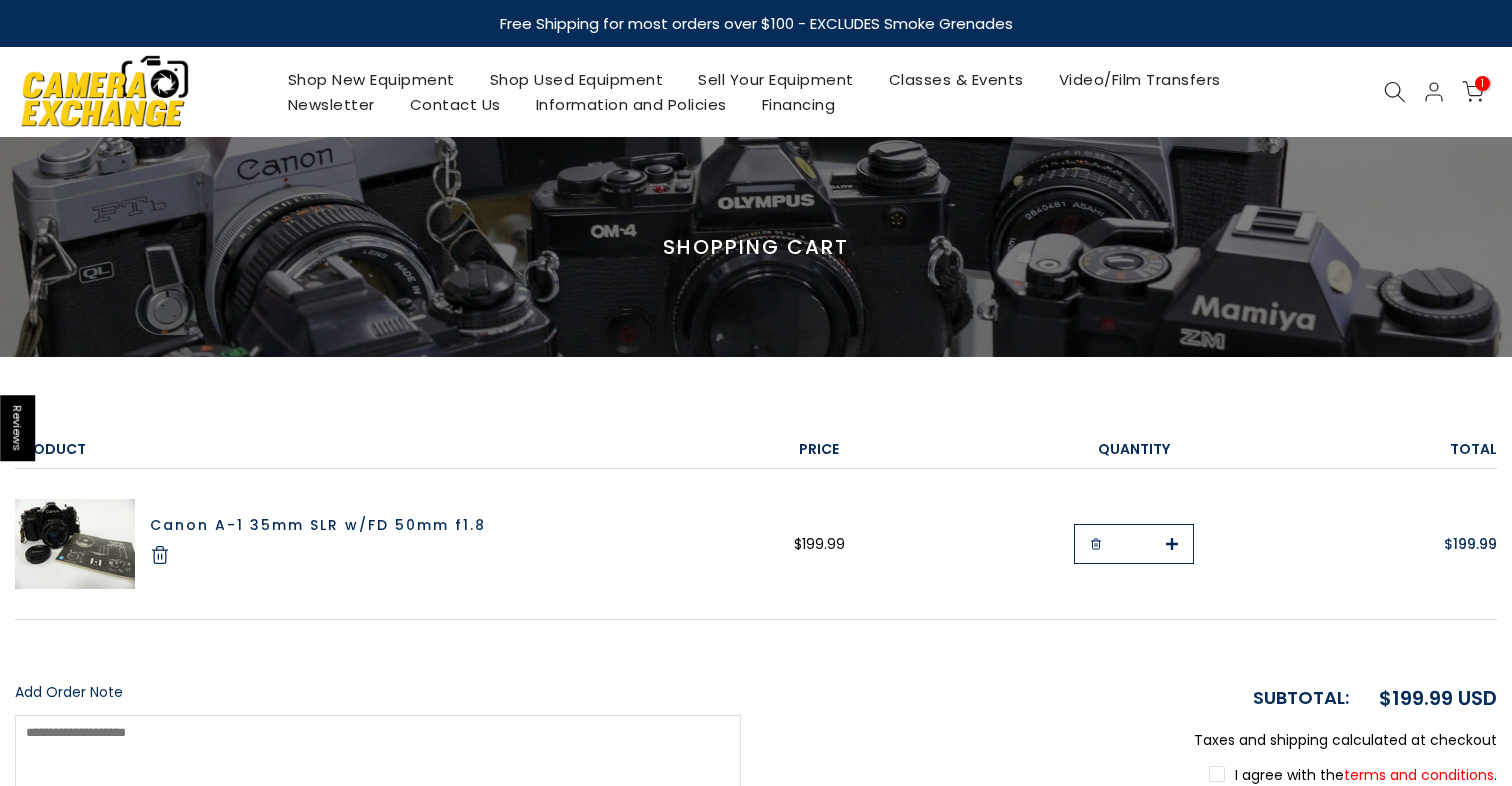 click on "1" at bounding box center (1482, 83) 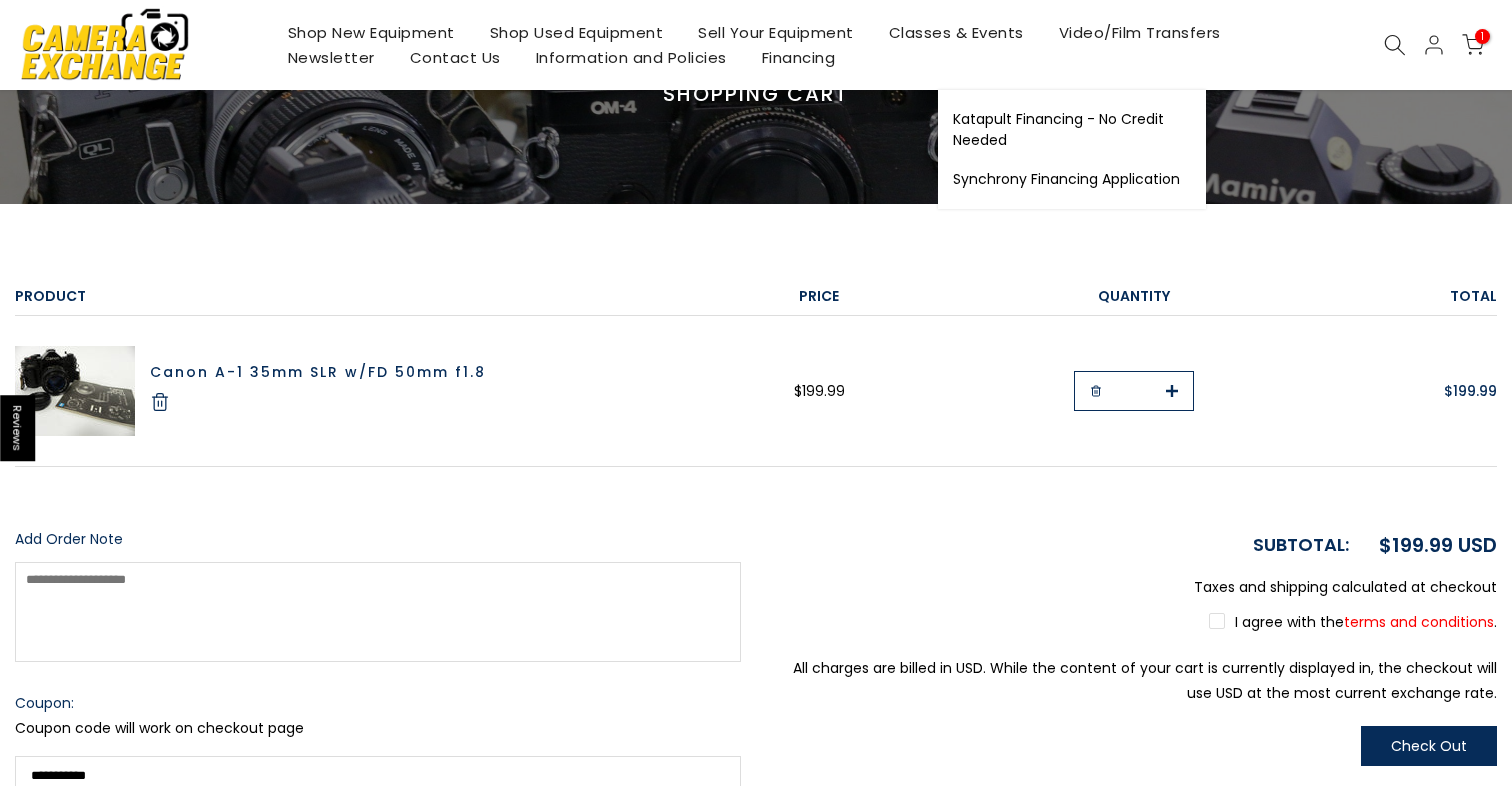 scroll, scrollTop: 155, scrollLeft: 0, axis: vertical 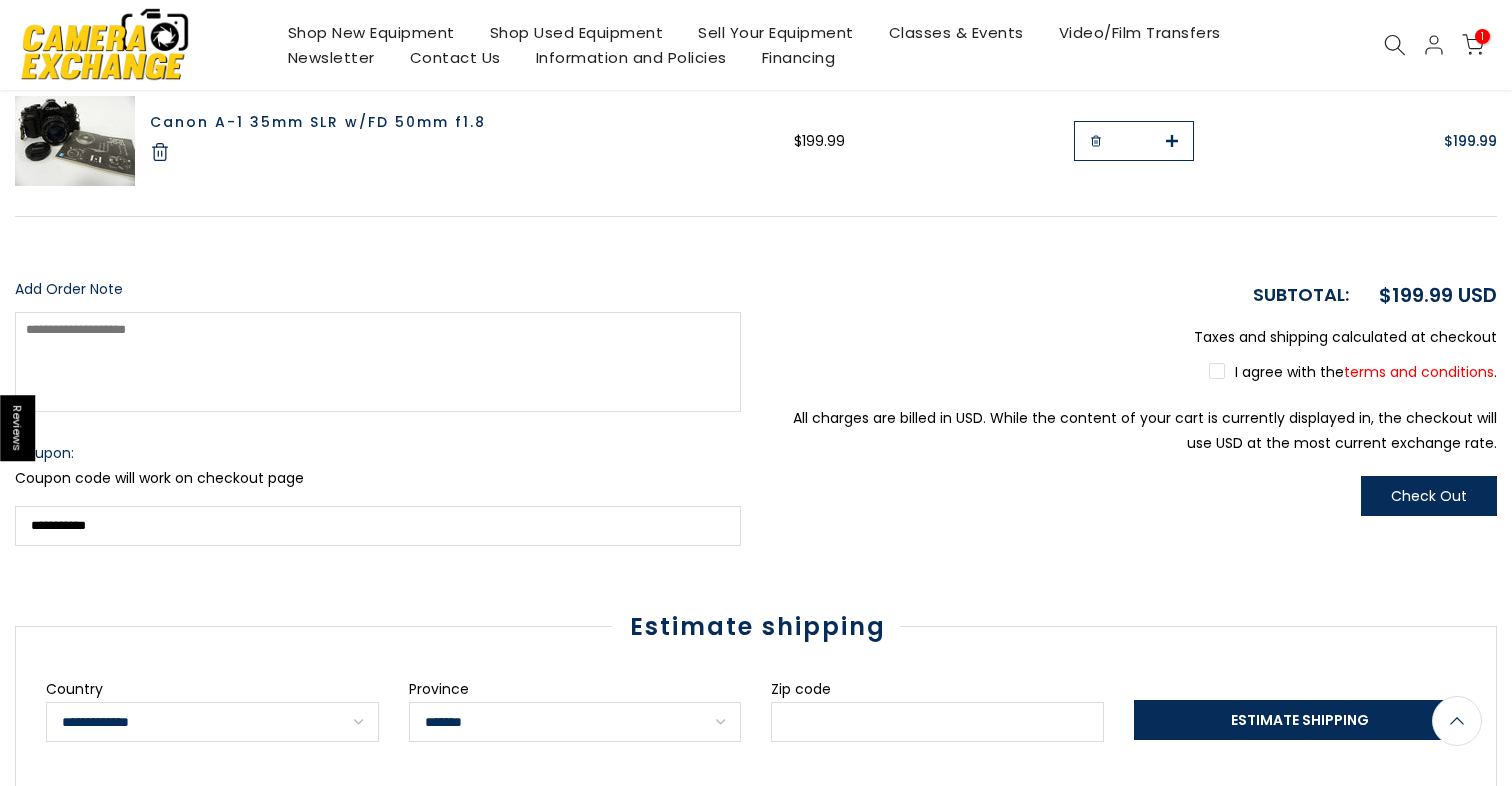 click on "I agree with the  terms and conditions ." at bounding box center (1353, 372) 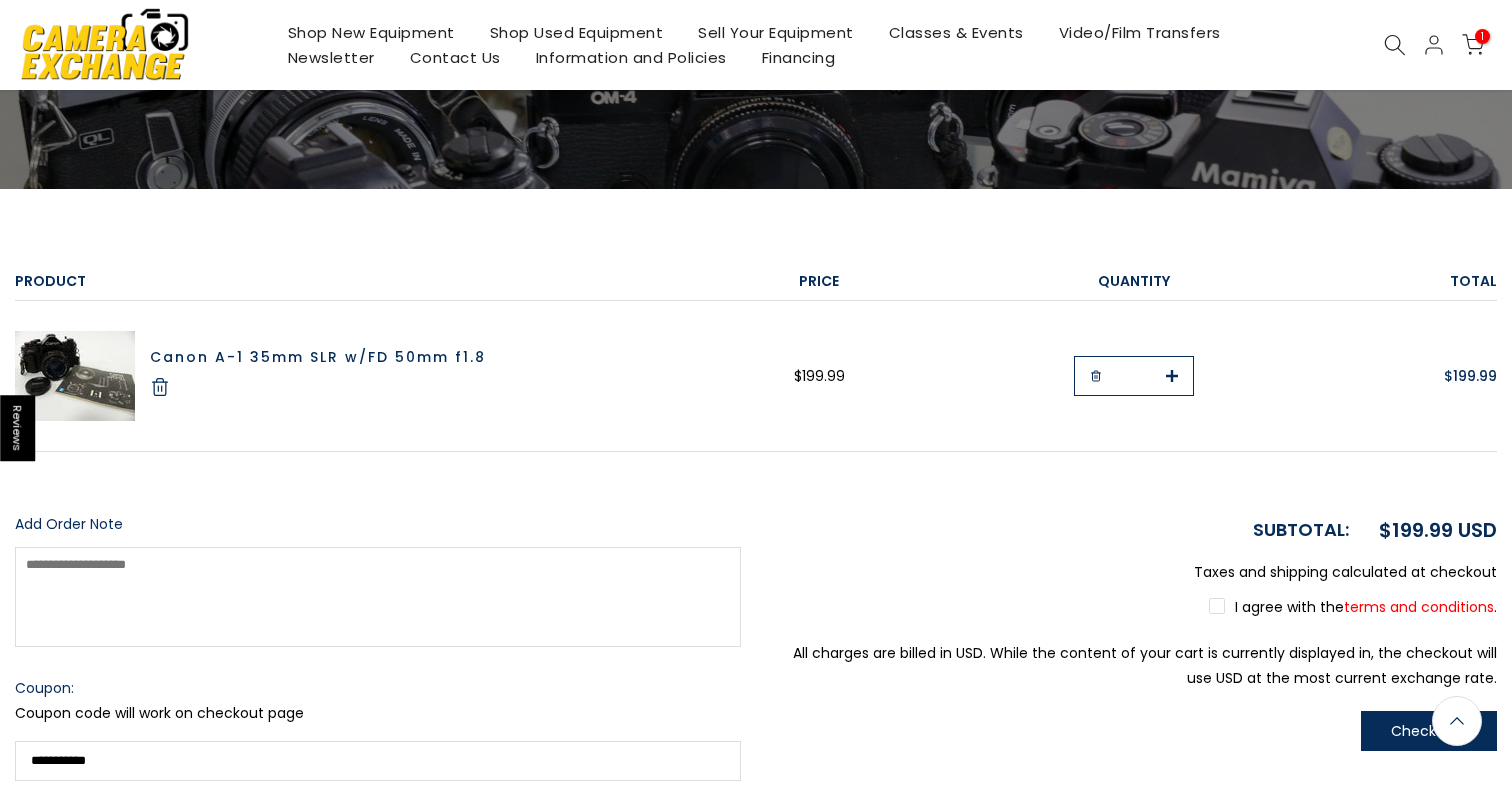 scroll, scrollTop: 172, scrollLeft: 0, axis: vertical 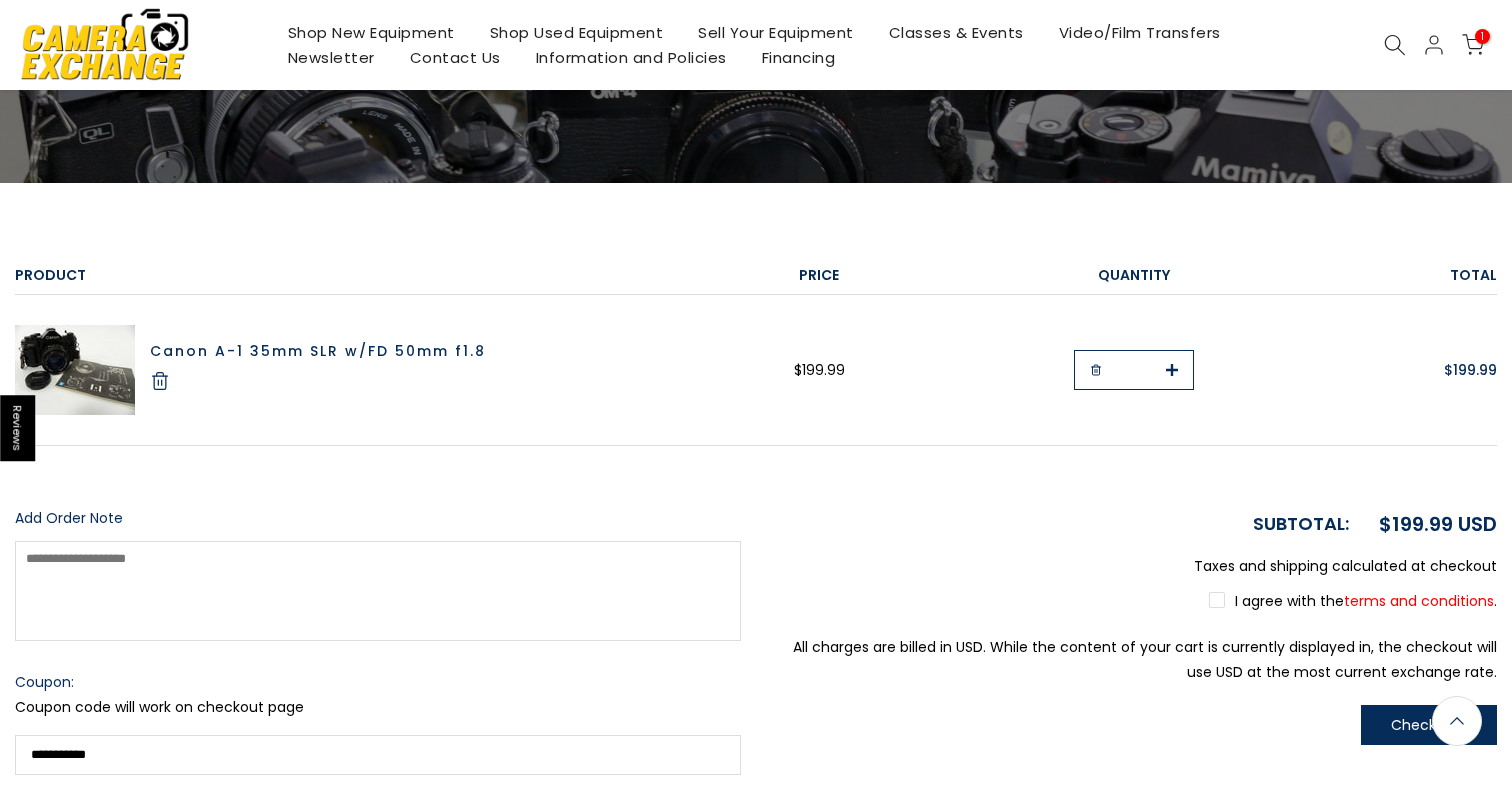 click on "Shop New Equipment Shop Used Equipment Sell Your Equipment Classes & Events Video/Film Transfers Newsletter Contact Us
Information and Policies About Us Refund Policy Privacy Policy Terms of Service Shipping Policy
Financing Katapult Financing - No Credit Needed Synchrony Financing Application
1
/
$199.99" at bounding box center [756, 45] 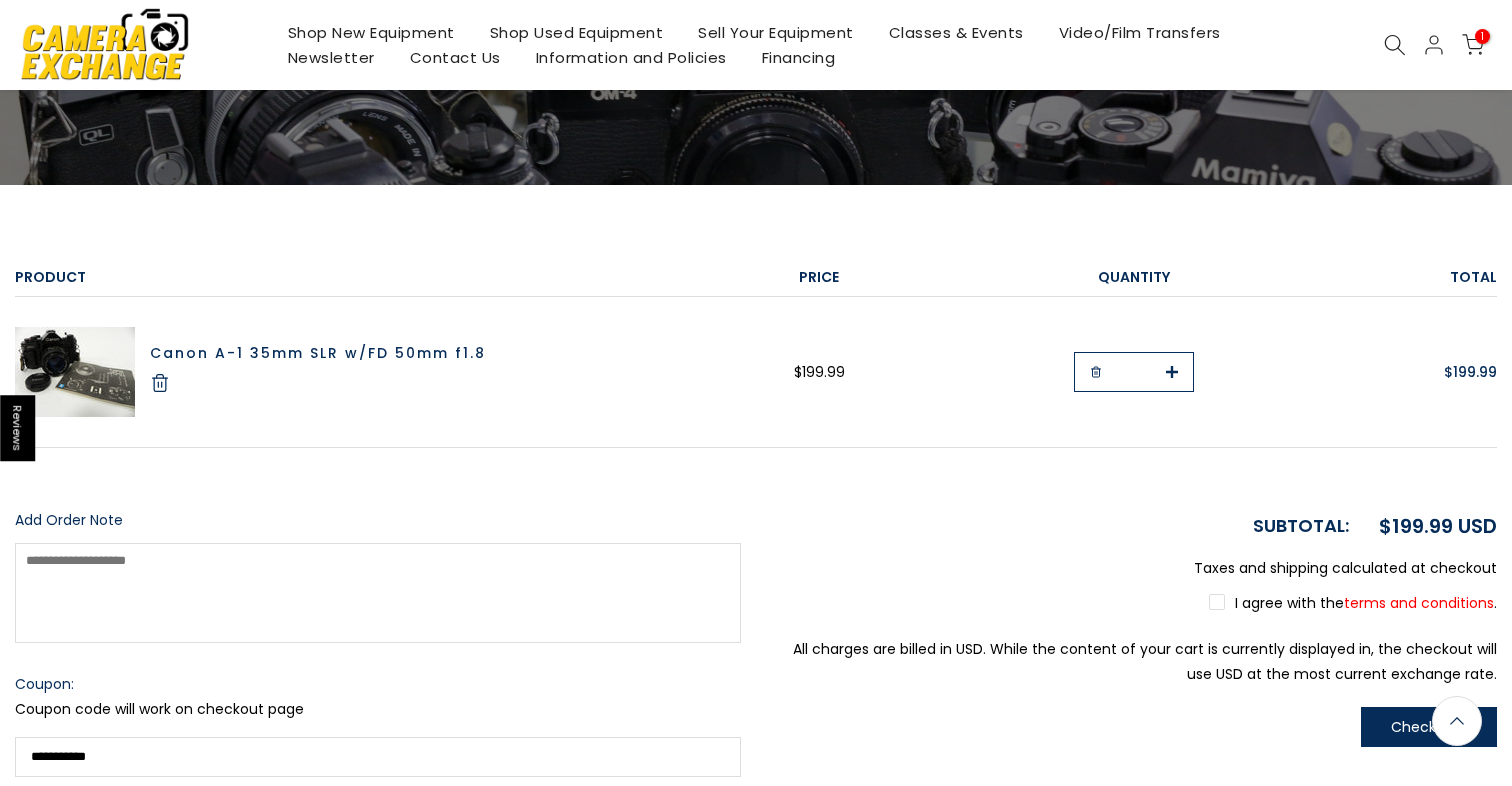 click 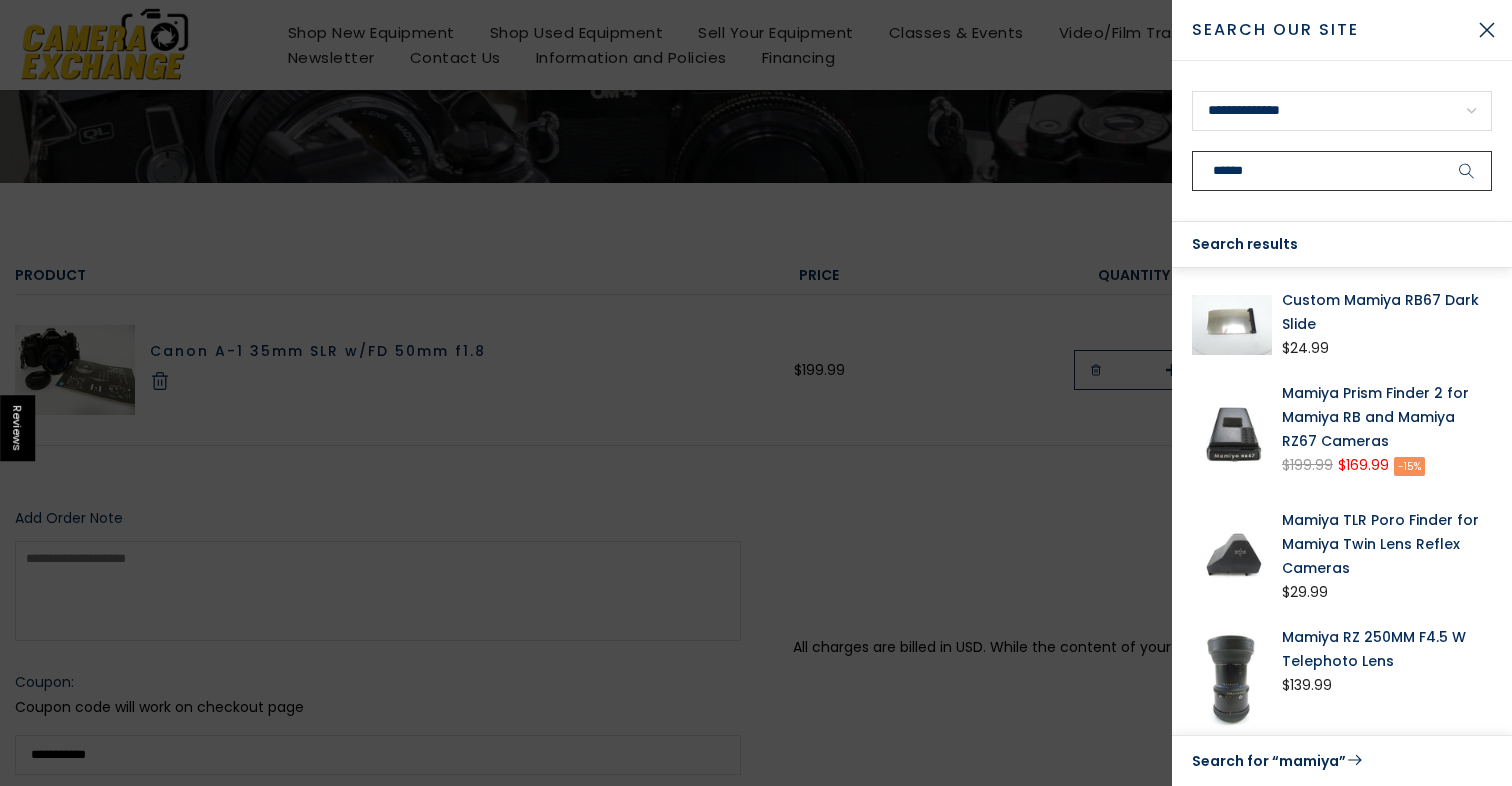 type on "****" 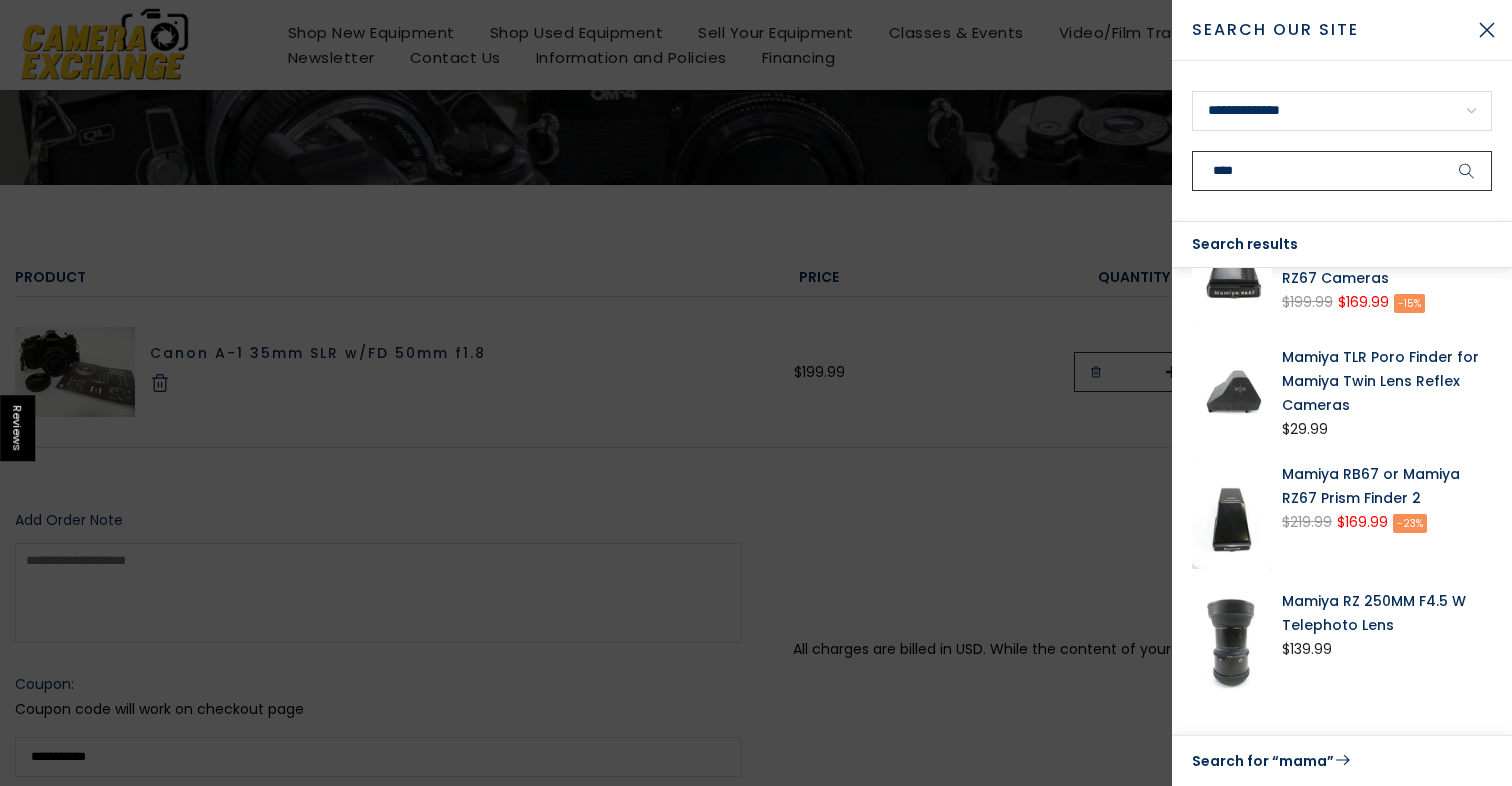 scroll, scrollTop: 163, scrollLeft: 0, axis: vertical 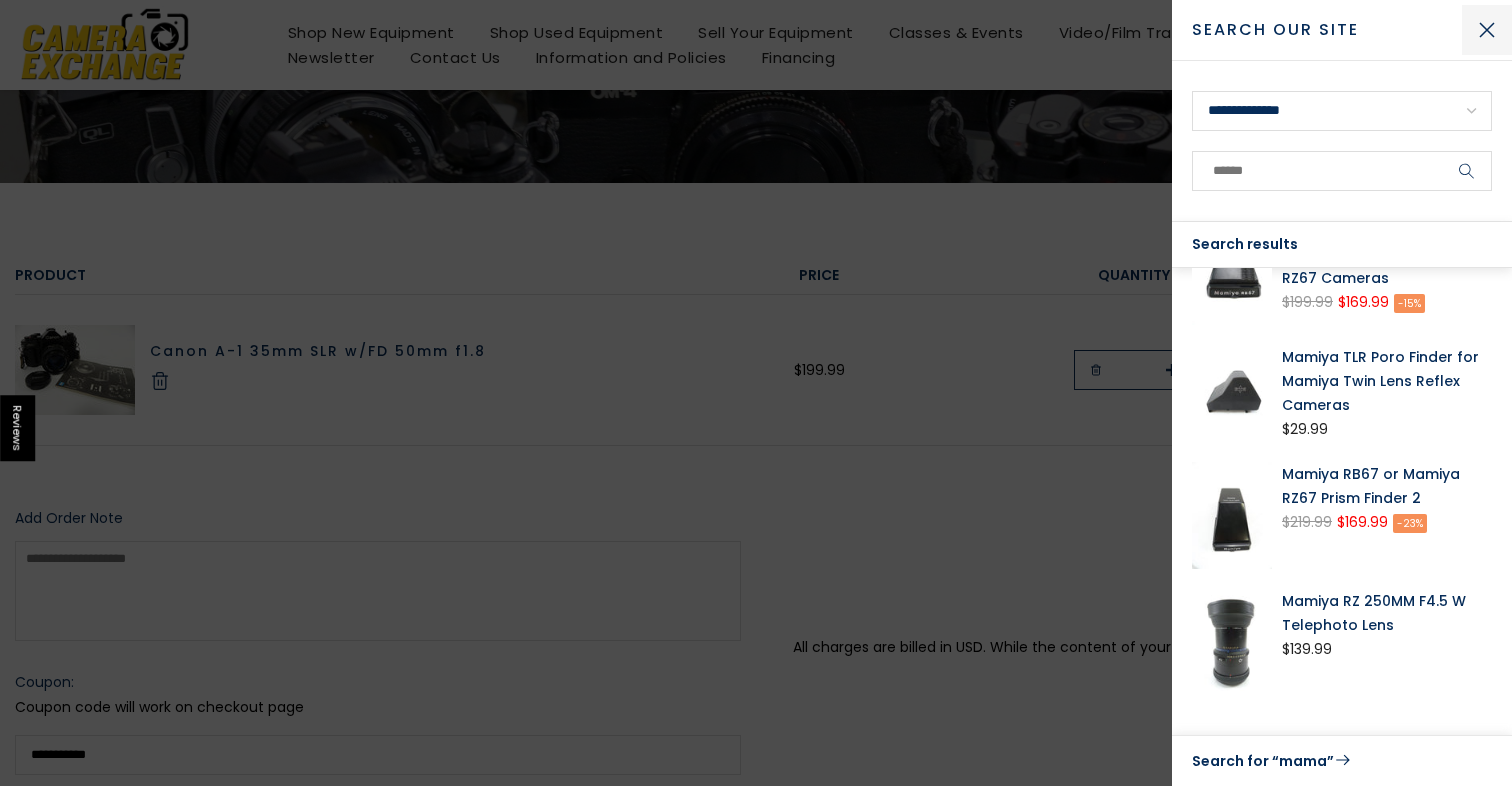 click at bounding box center (1487, 30) 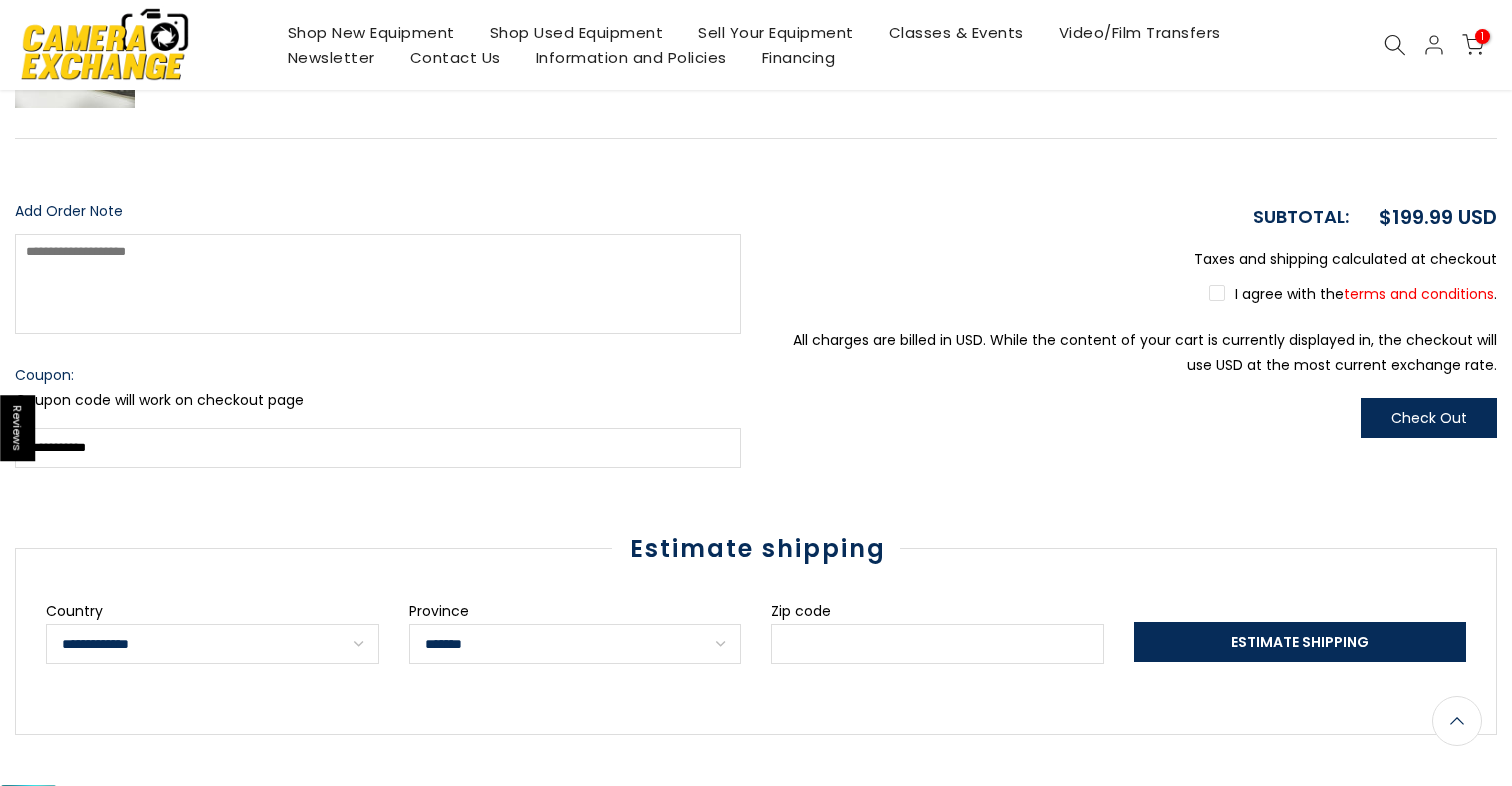 scroll, scrollTop: 465, scrollLeft: 0, axis: vertical 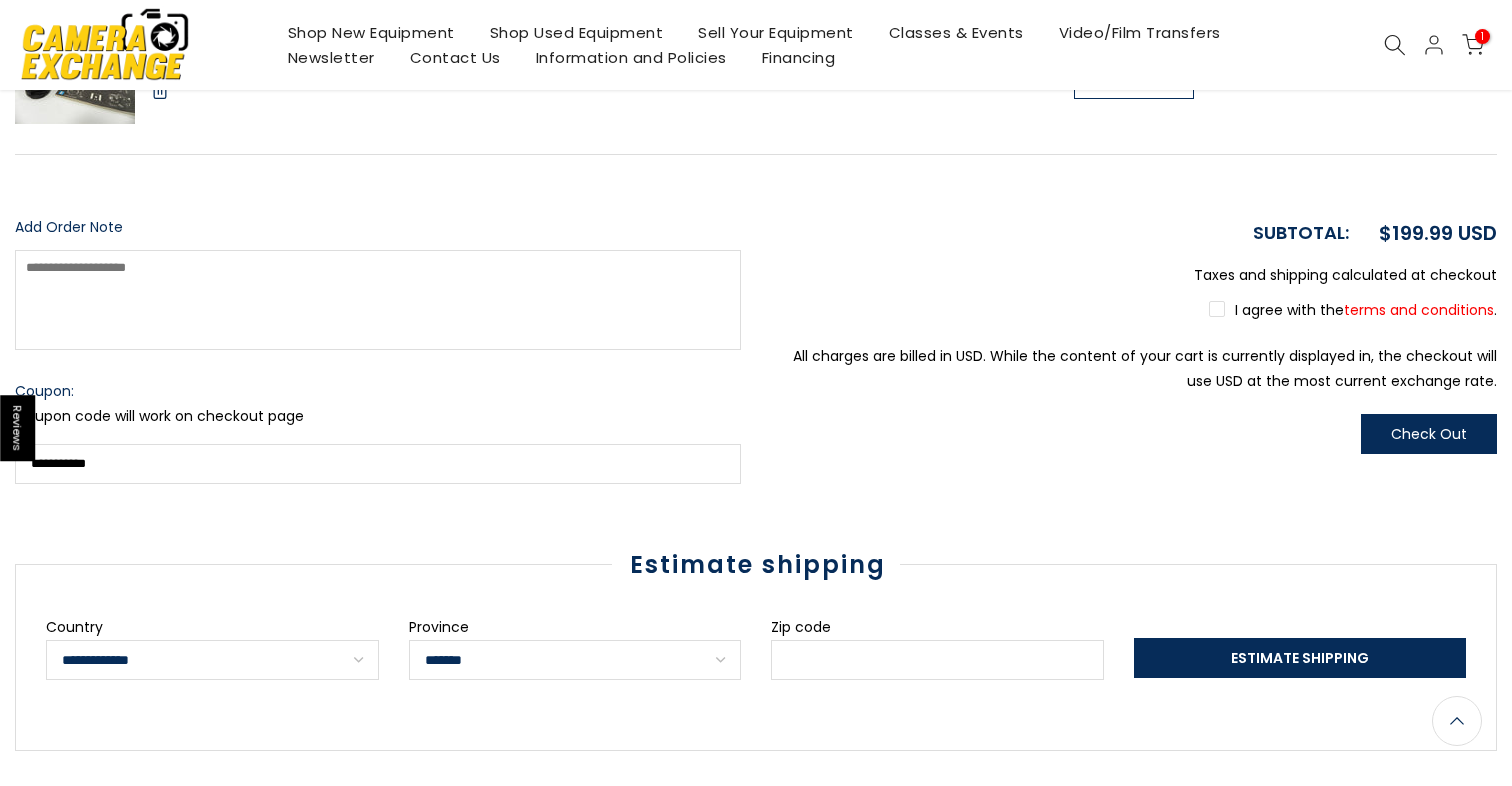 click on "Subtotal:
$199.99 USD
Taxes and shipping calculated at checkout
I agree with the  terms and conditions .
All charges are billed in USD. While the content of your cart is currently displayed in  , the checkout will use USD at the most current exchange rate. Check Out" at bounding box center [1134, 349] 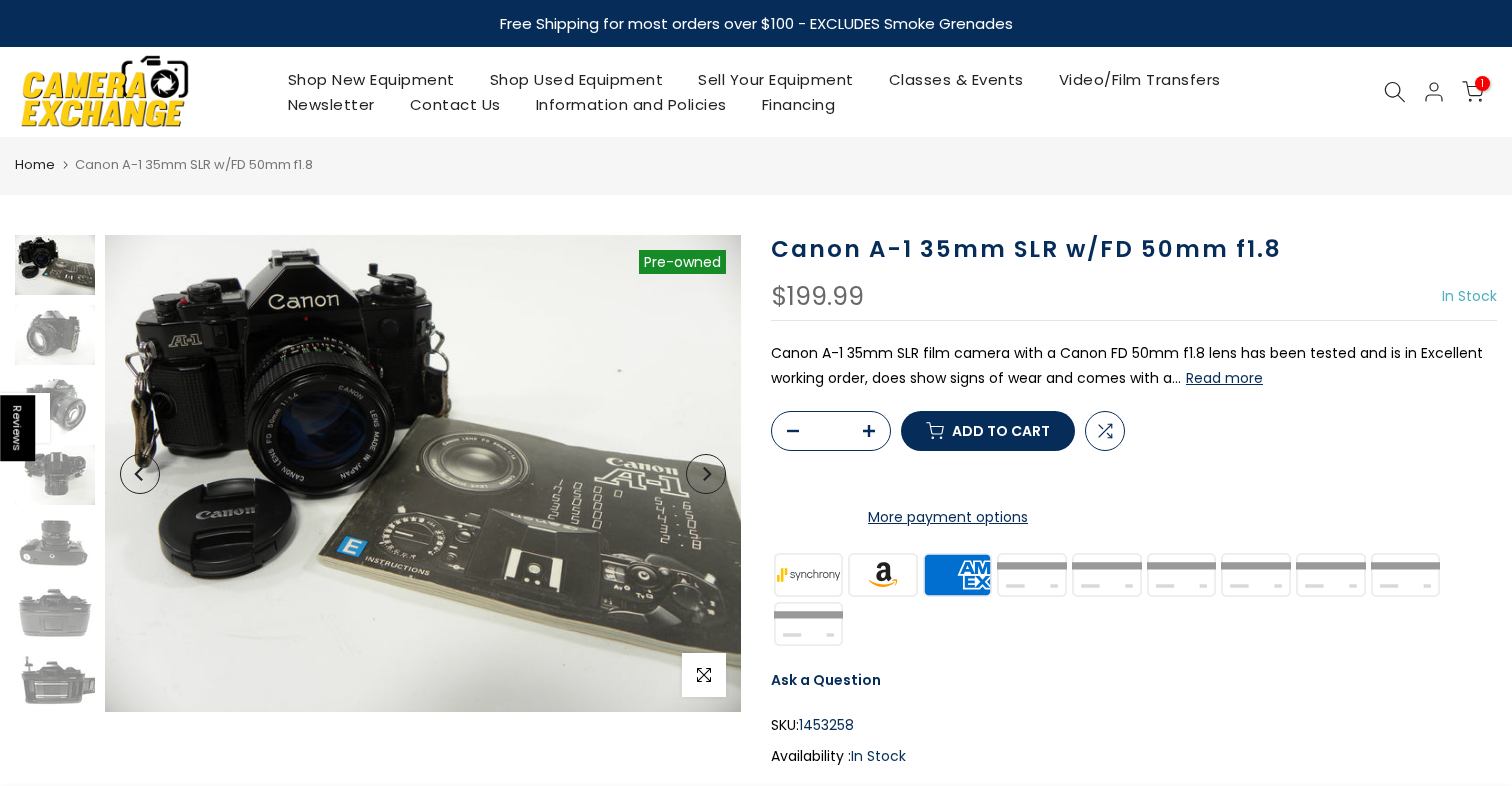 scroll, scrollTop: 0, scrollLeft: 0, axis: both 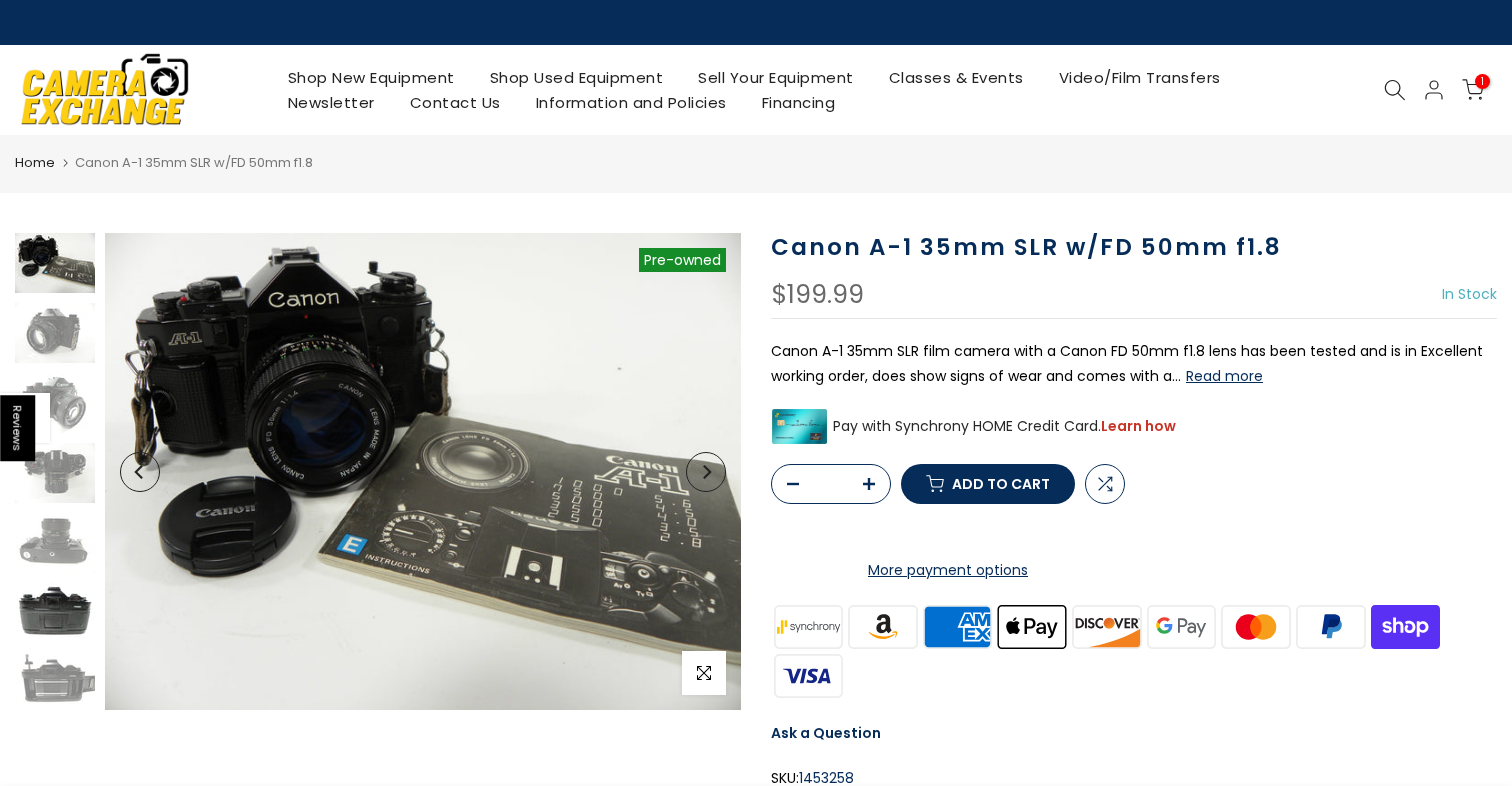 click at bounding box center (55, 613) 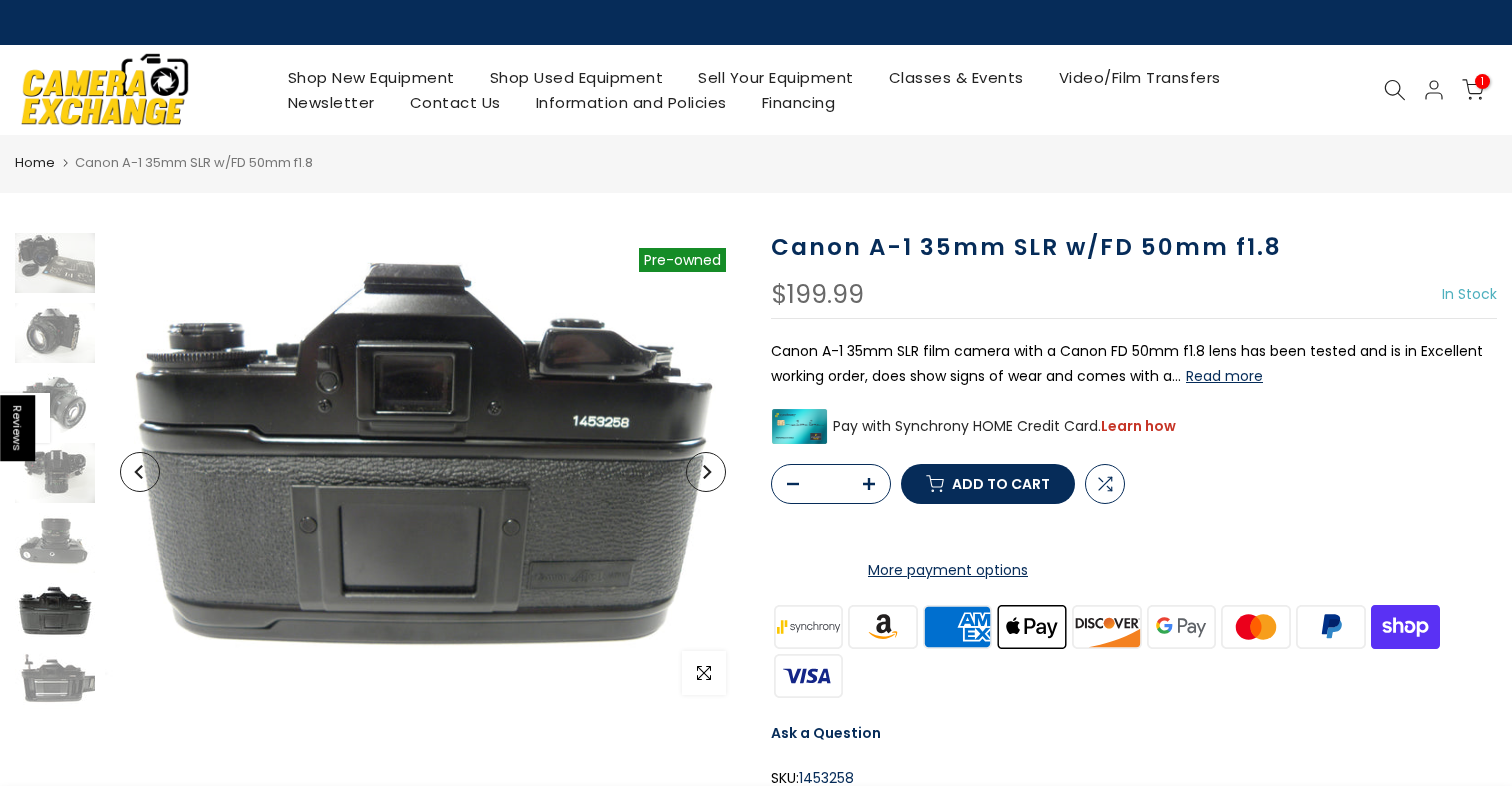 scroll, scrollTop: 3, scrollLeft: 0, axis: vertical 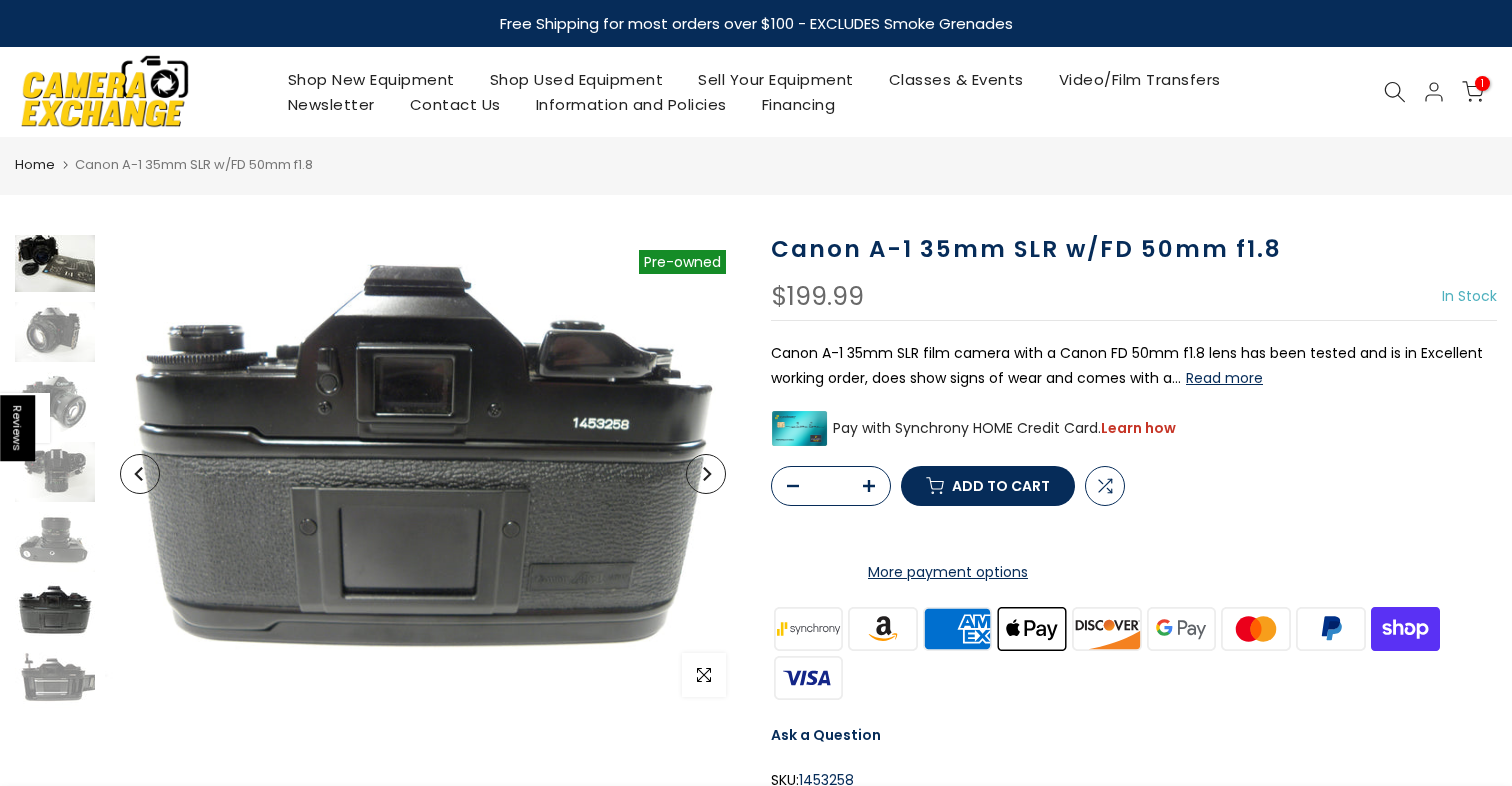 click at bounding box center [55, 262] 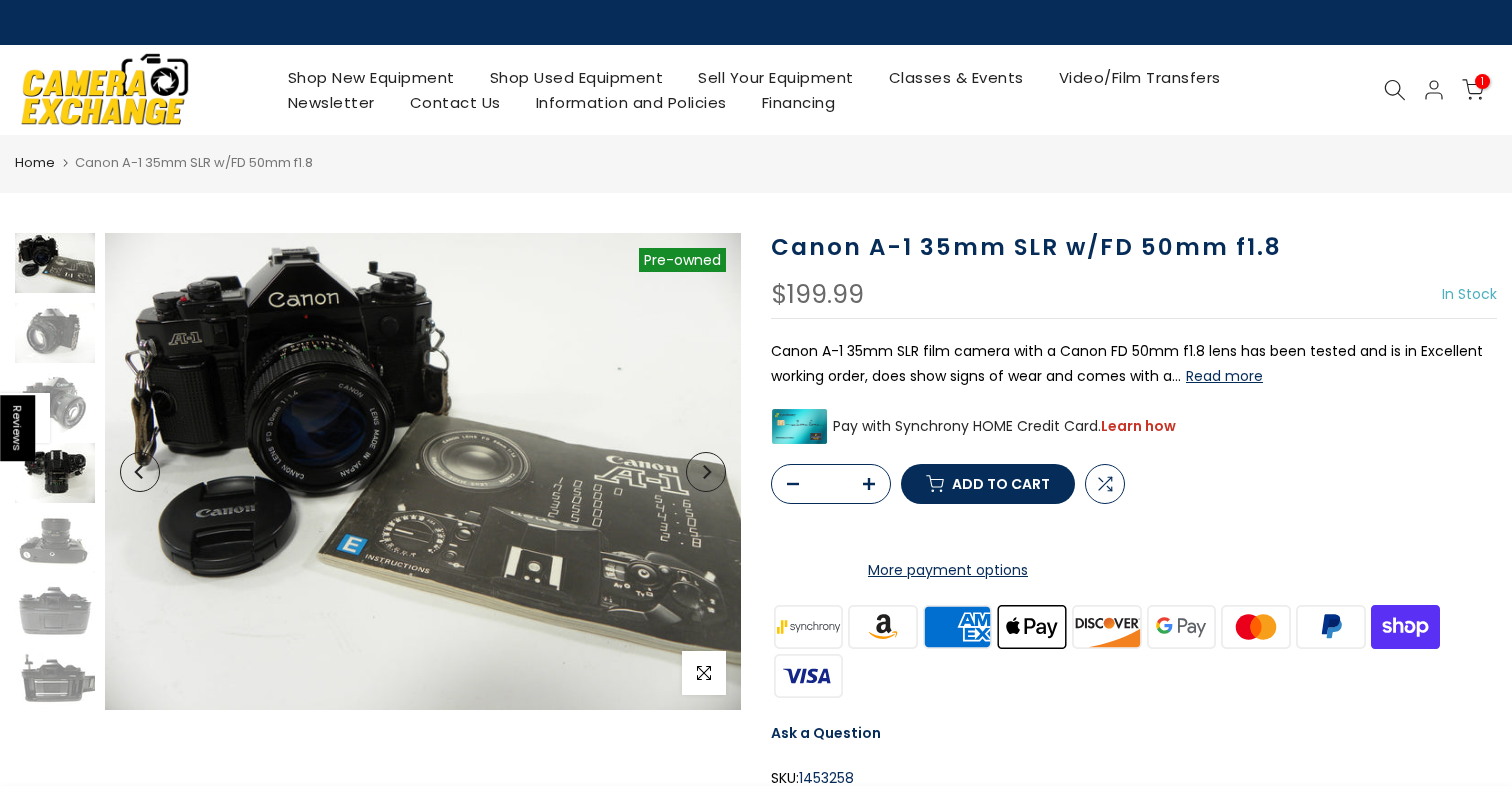 click at bounding box center (55, 473) 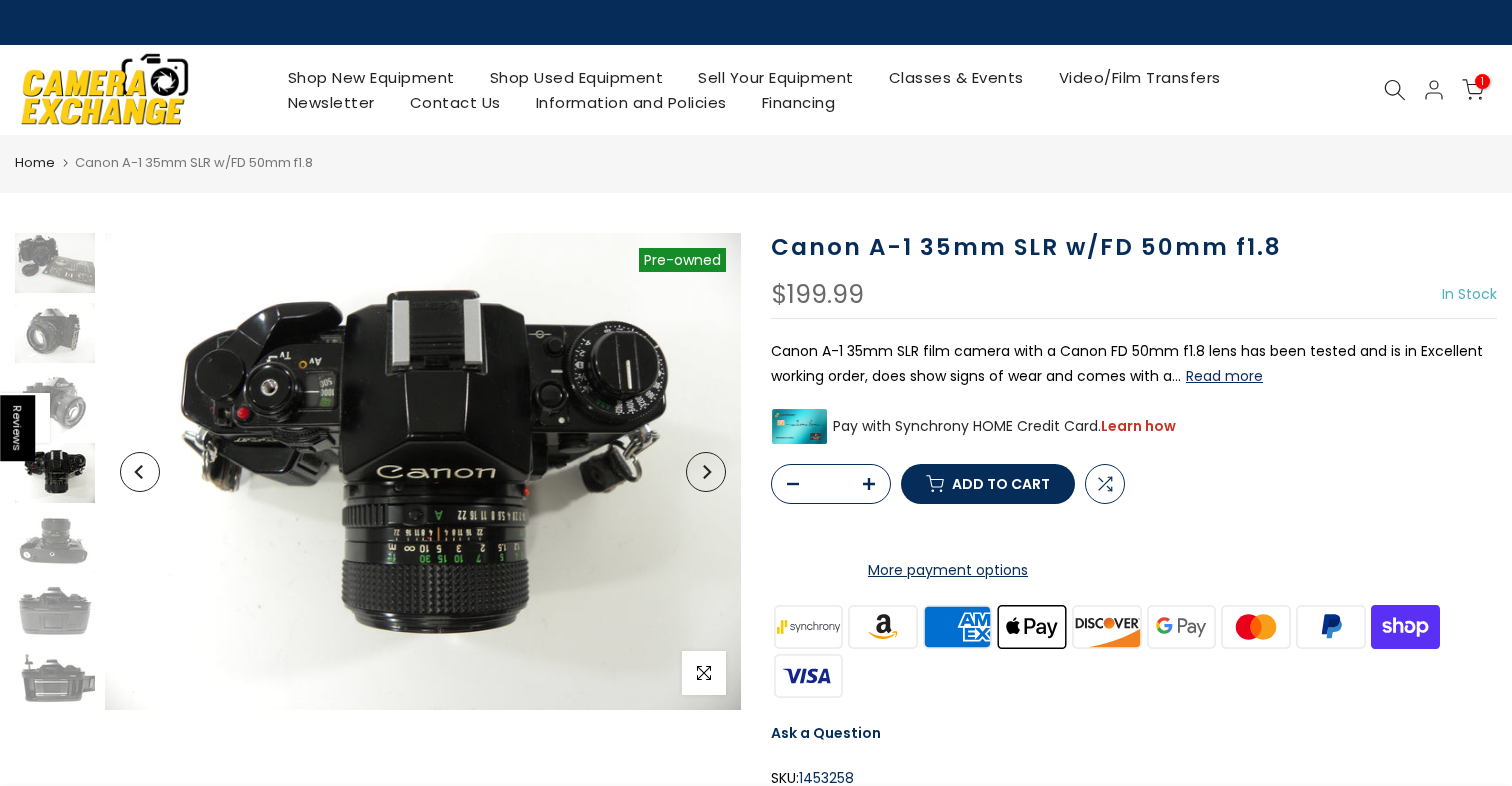 scroll, scrollTop: 3, scrollLeft: 0, axis: vertical 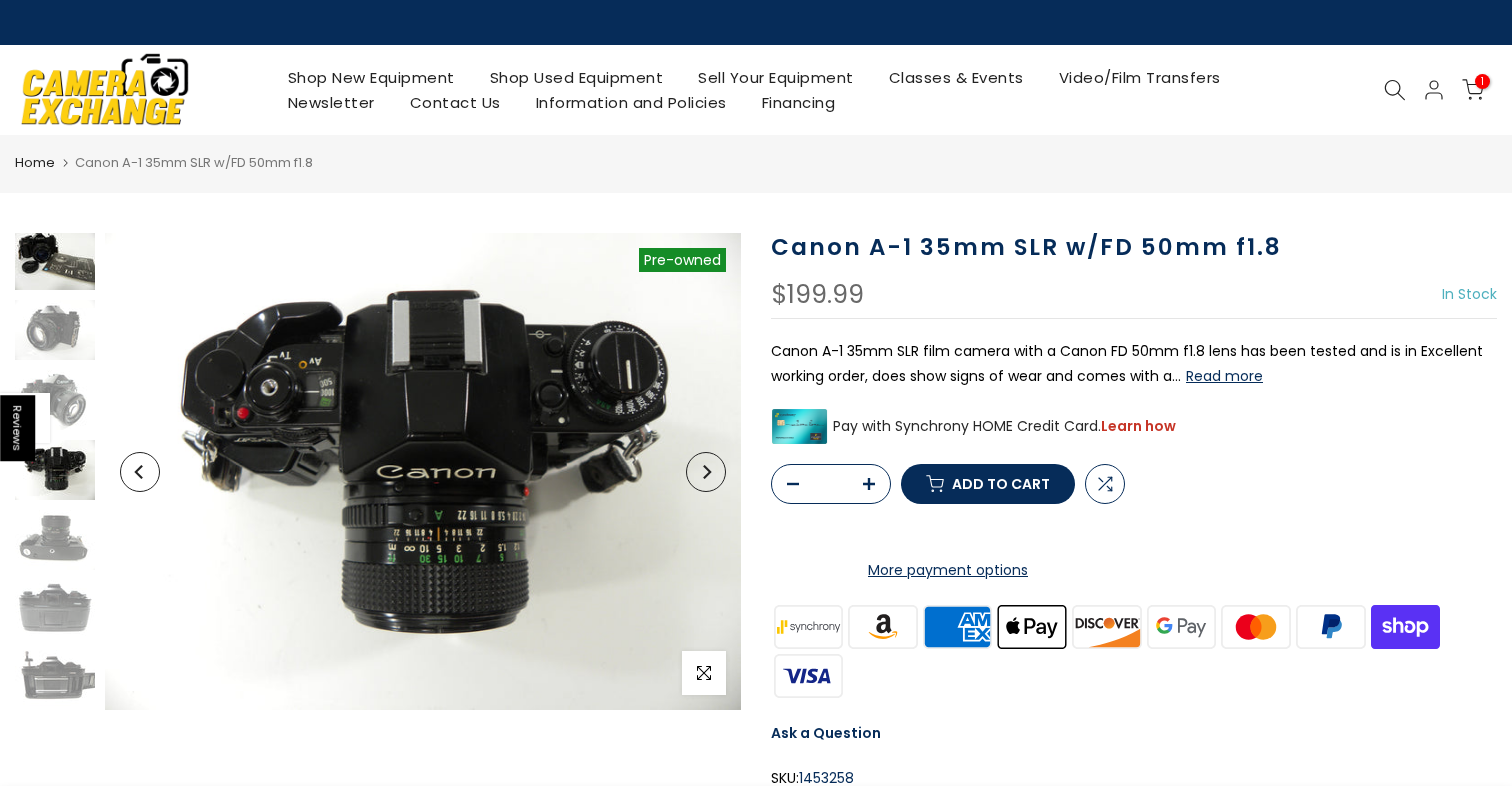 click at bounding box center [55, 260] 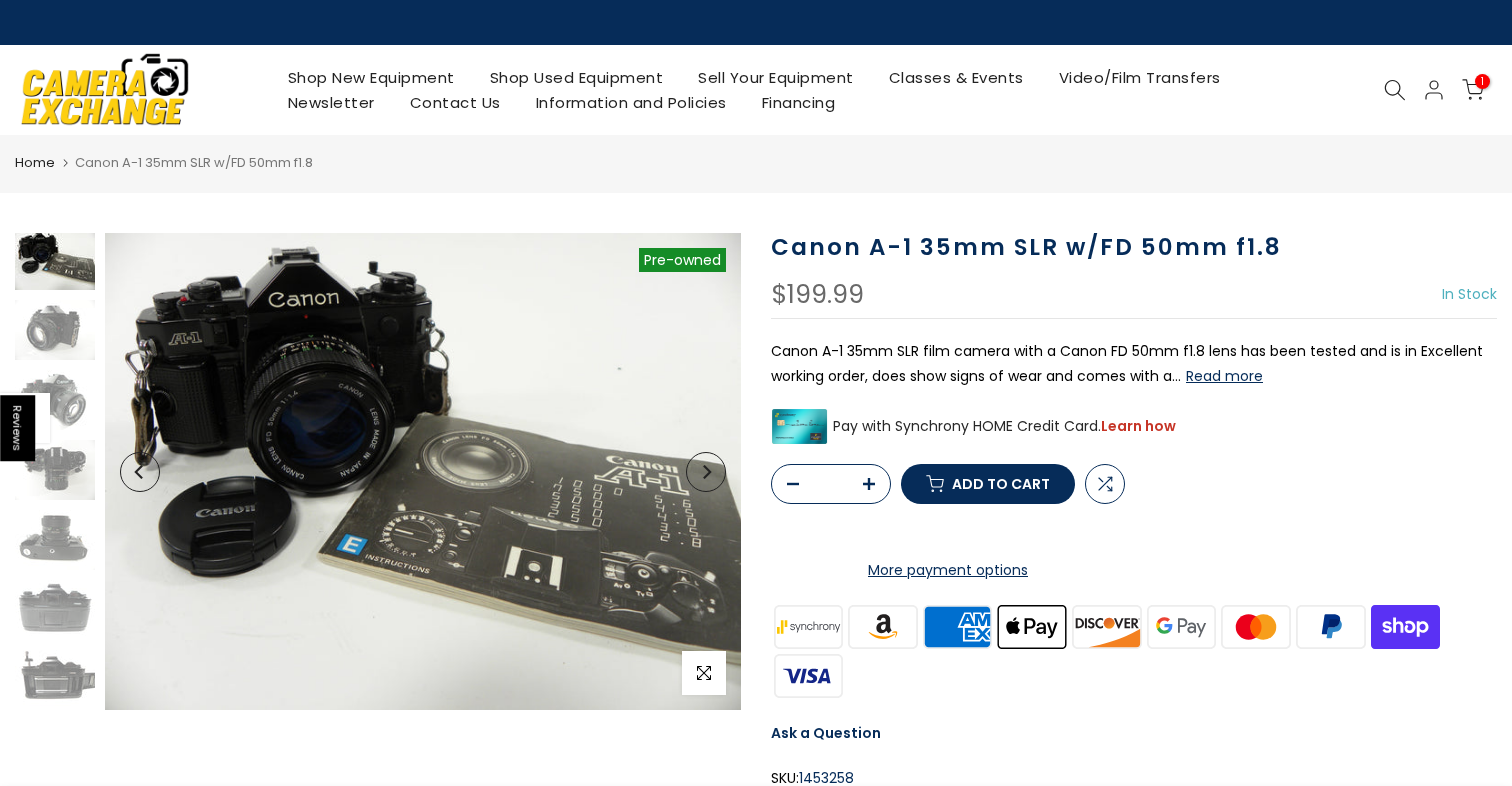 scroll, scrollTop: 0, scrollLeft: 0, axis: both 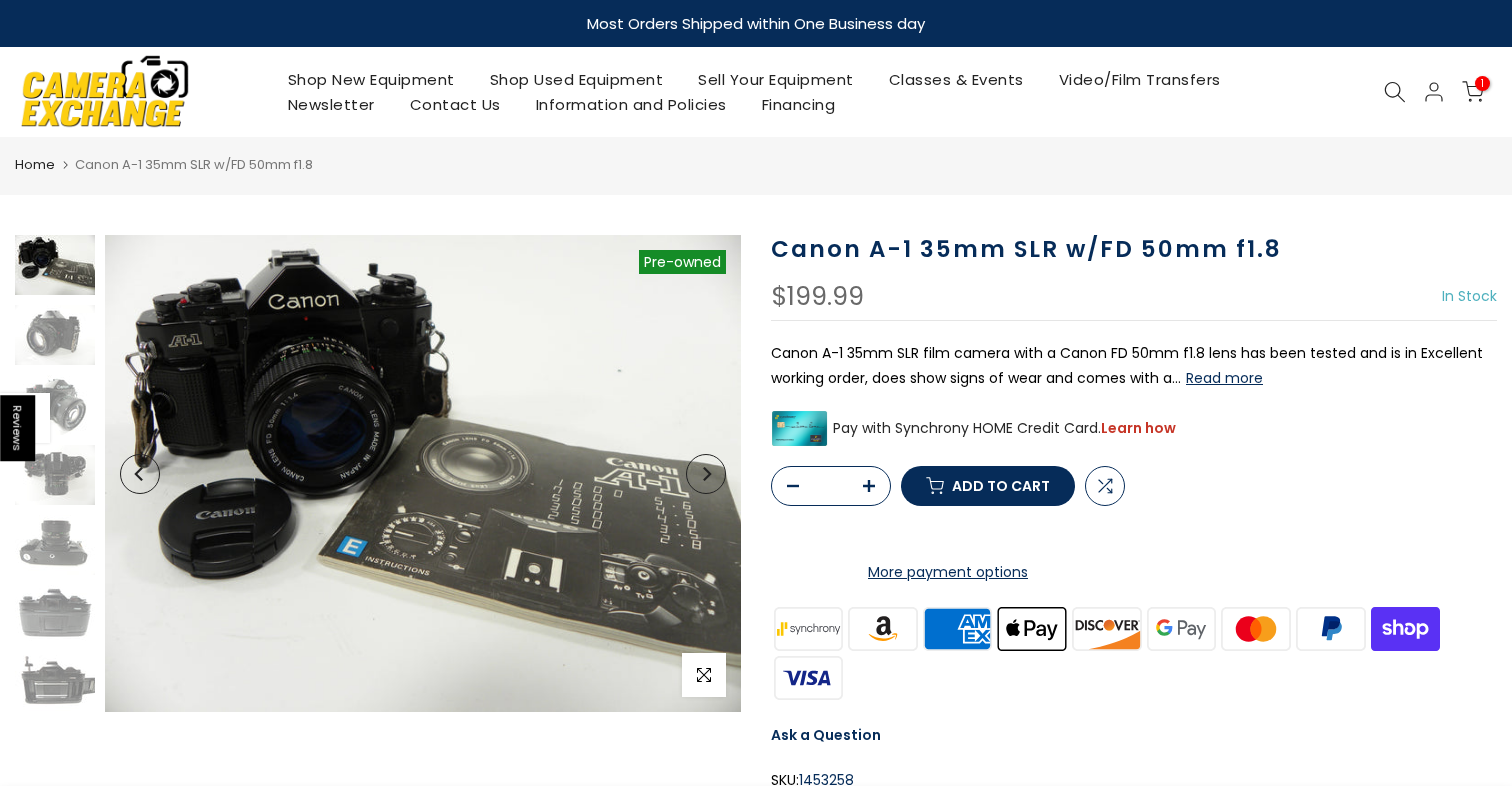 click 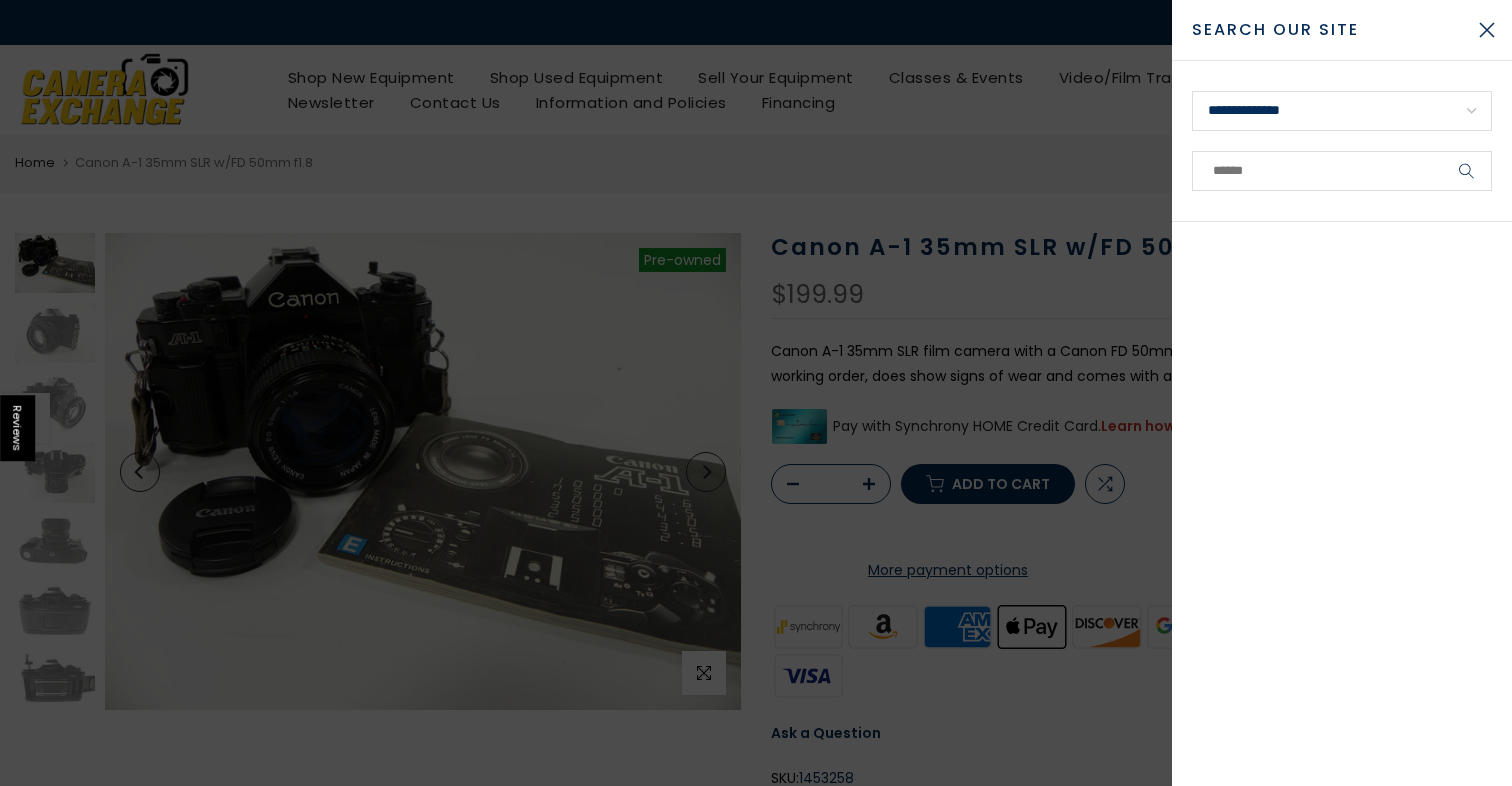click at bounding box center (756, 393) 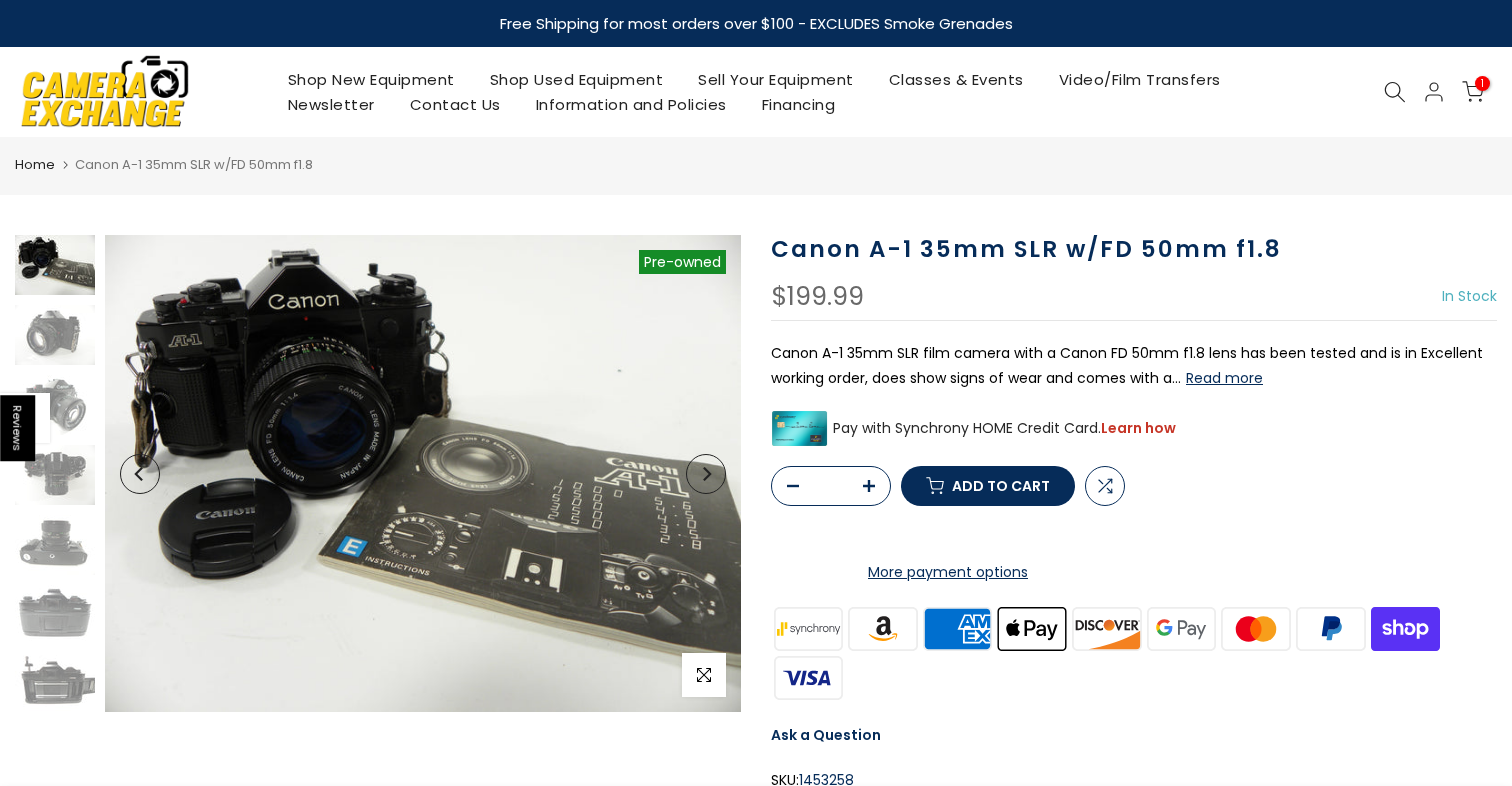 click 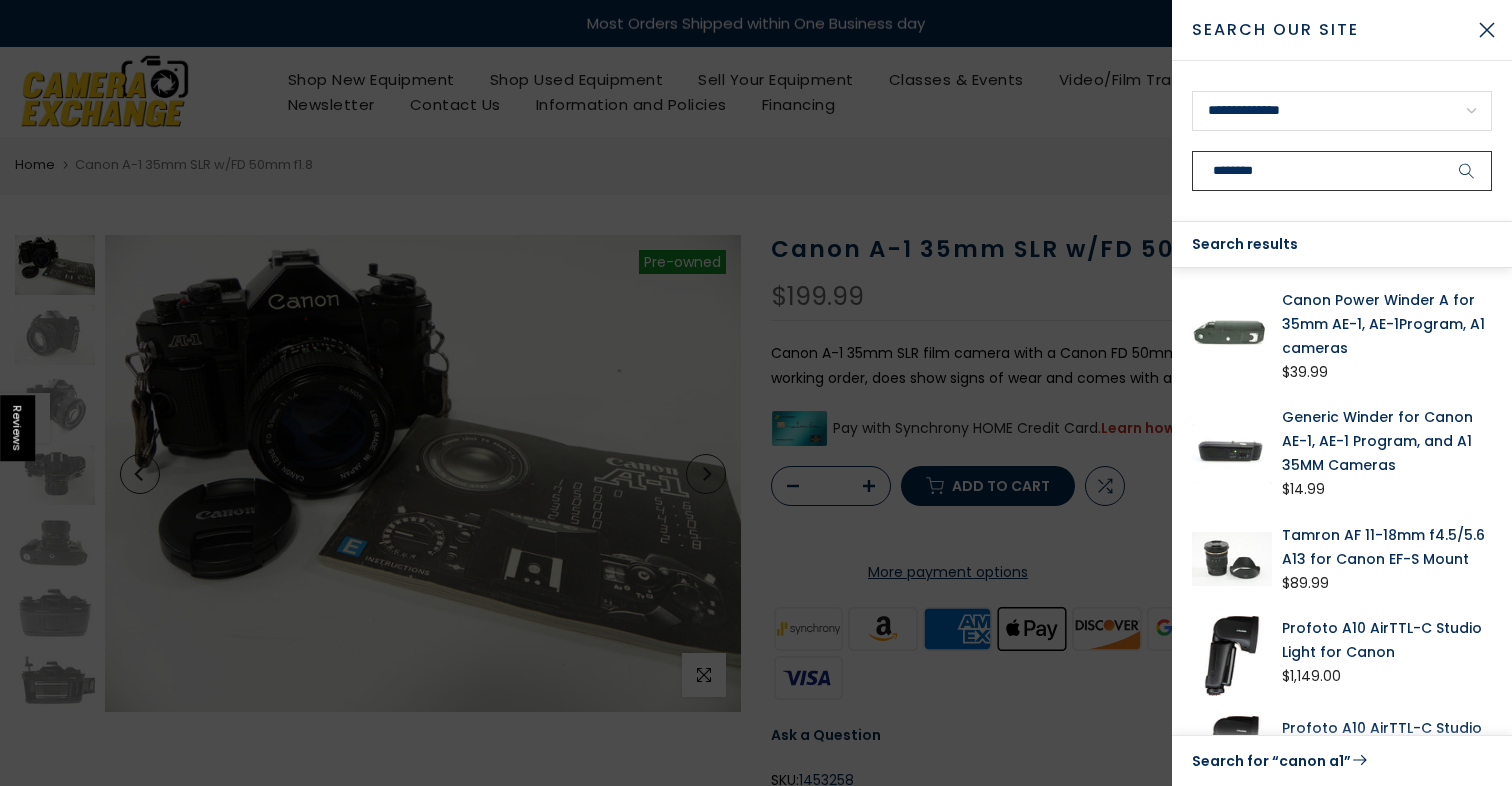 type on "********" 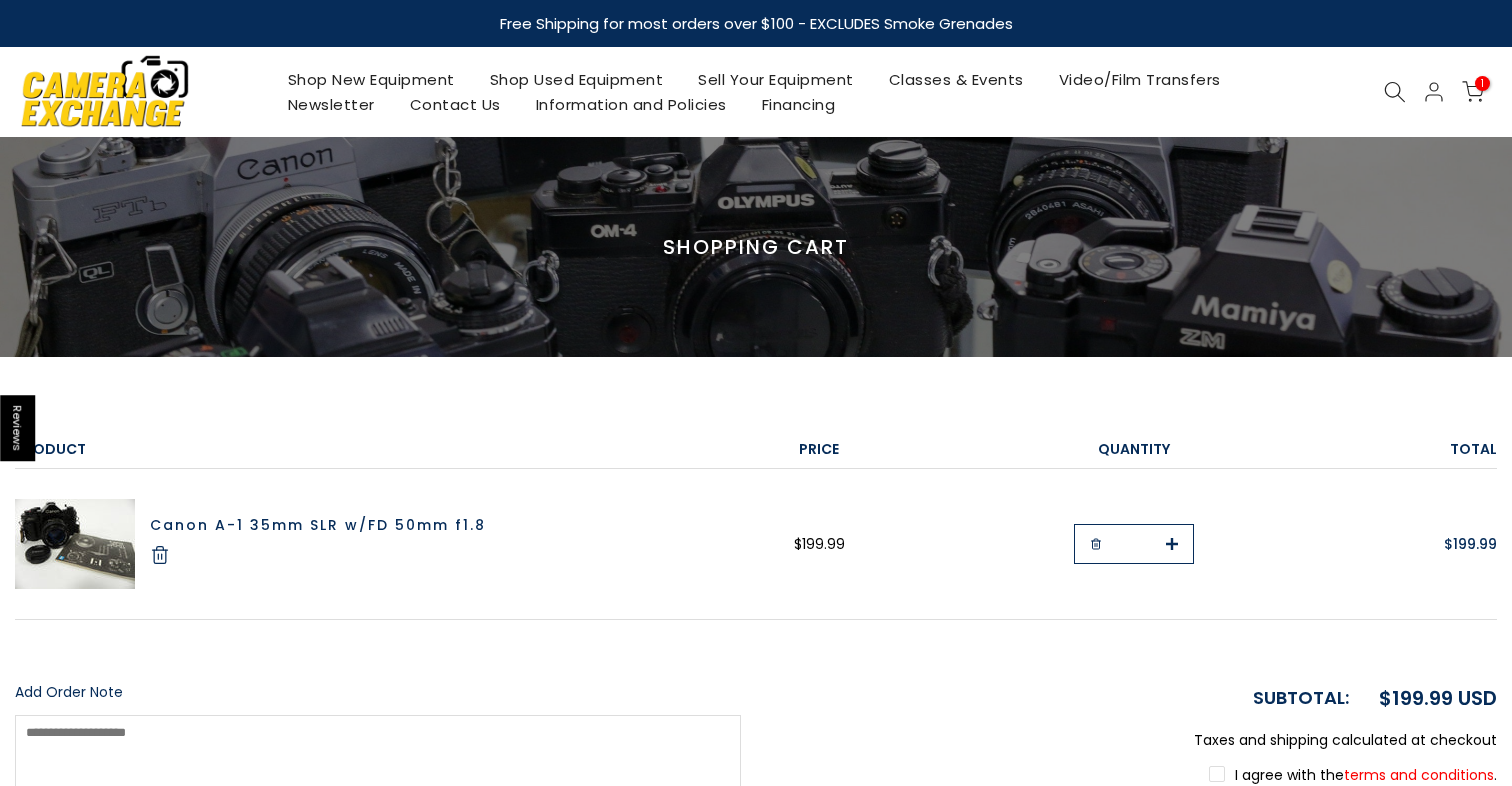 scroll, scrollTop: 0, scrollLeft: 0, axis: both 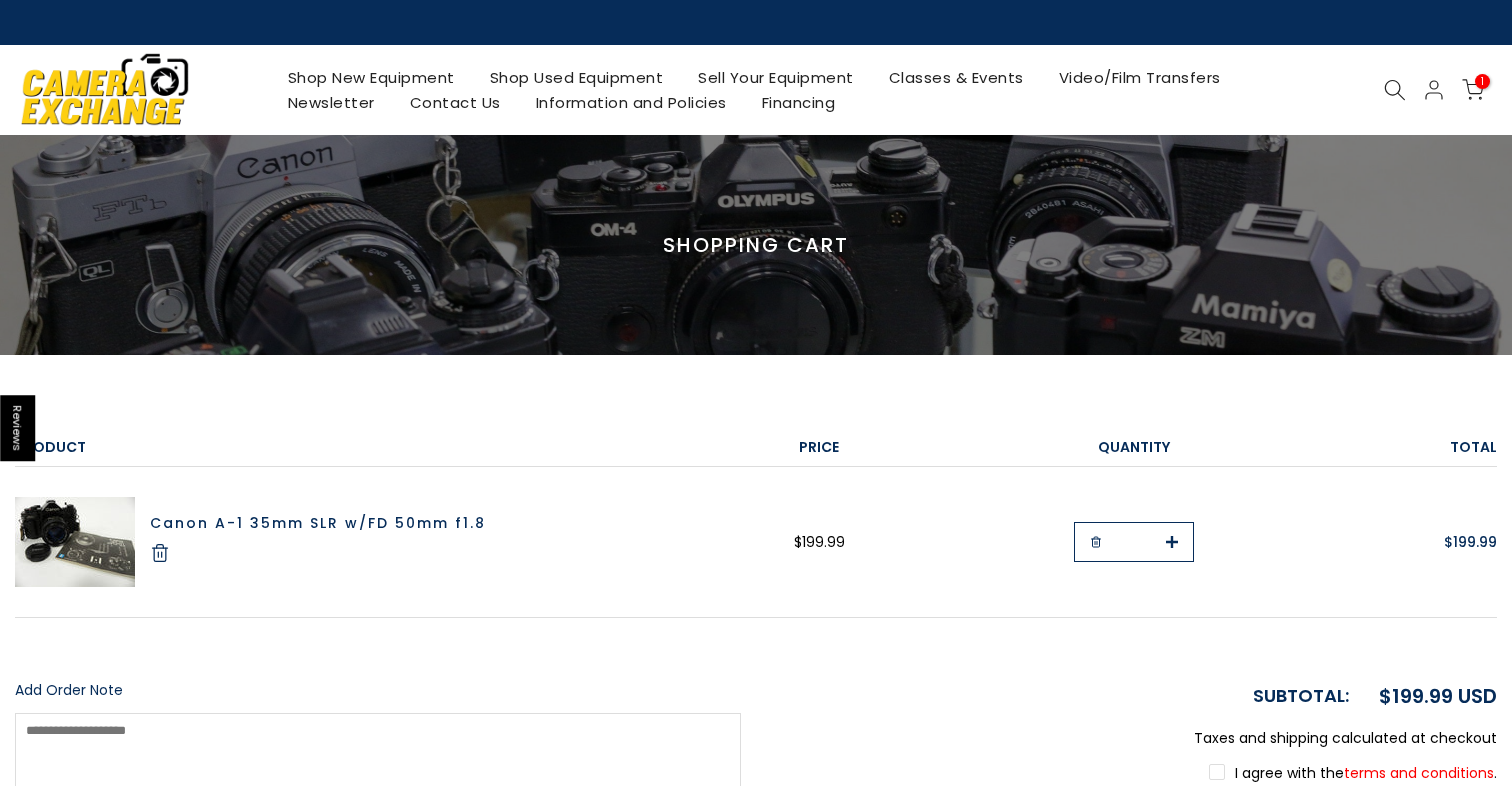 click on "Canon A-1 35mm SLR w/FD 50mm f1.8" at bounding box center (318, 523) 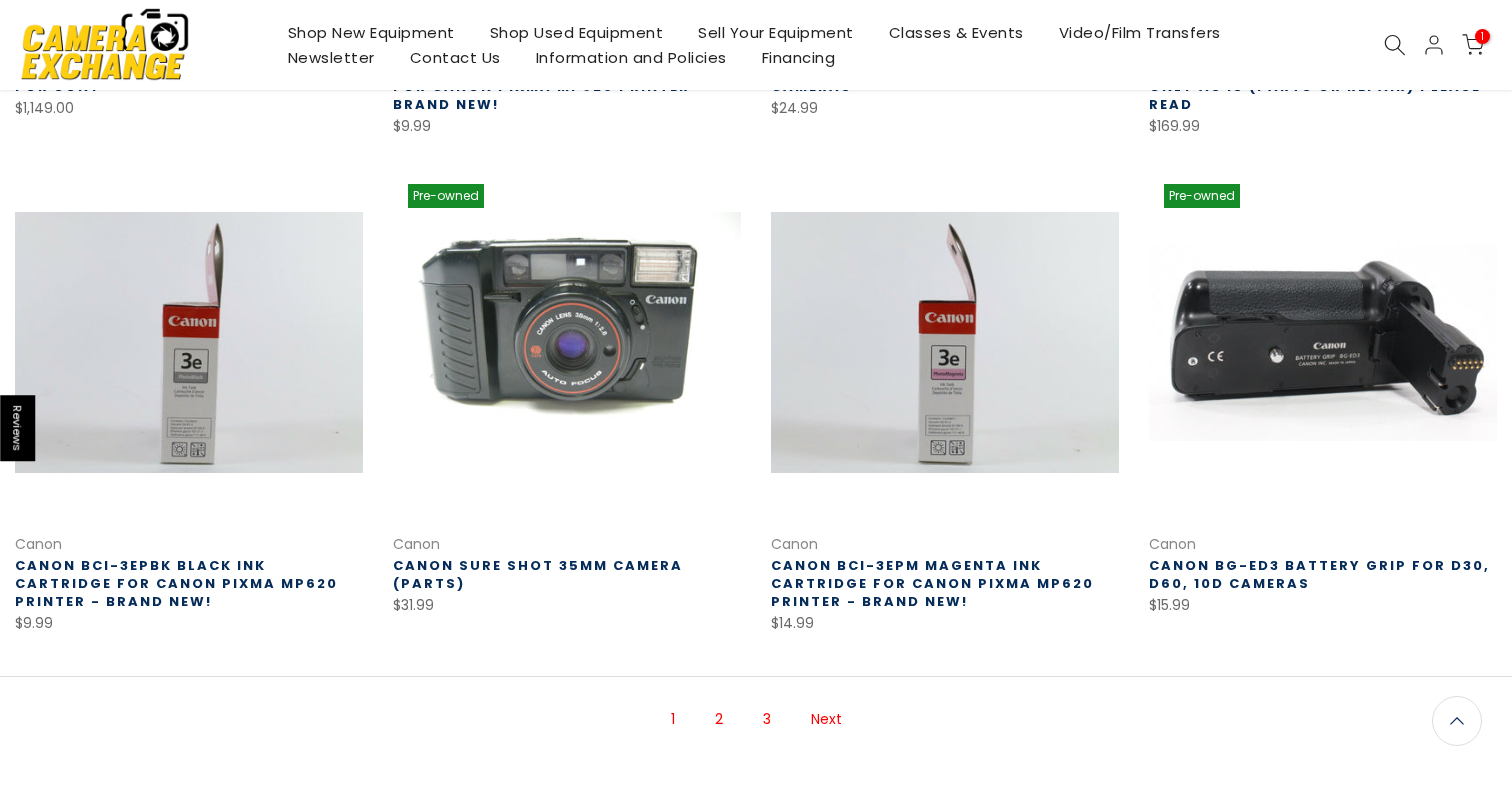 scroll, scrollTop: 1226, scrollLeft: 0, axis: vertical 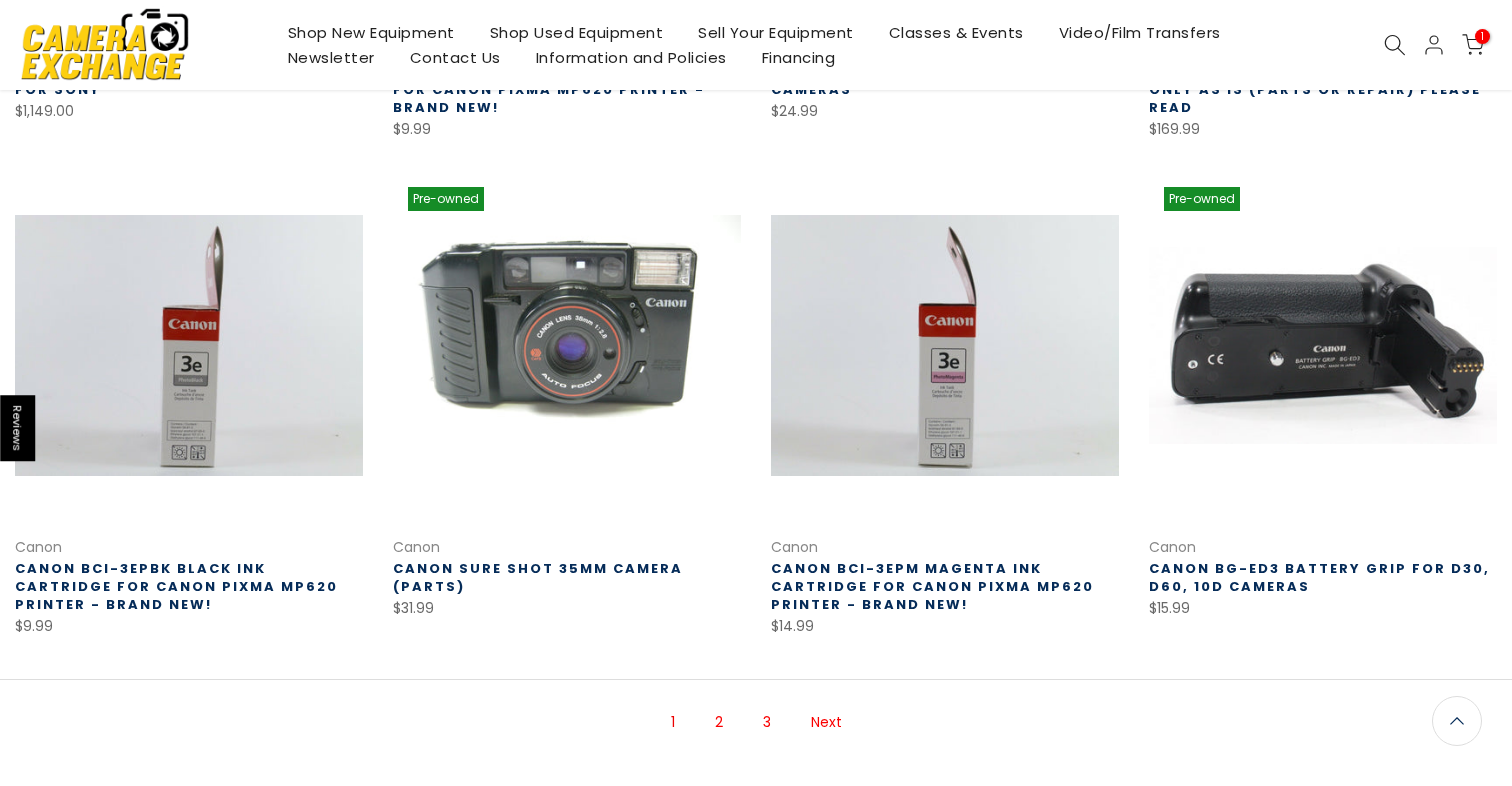 click on "2" at bounding box center (719, 722) 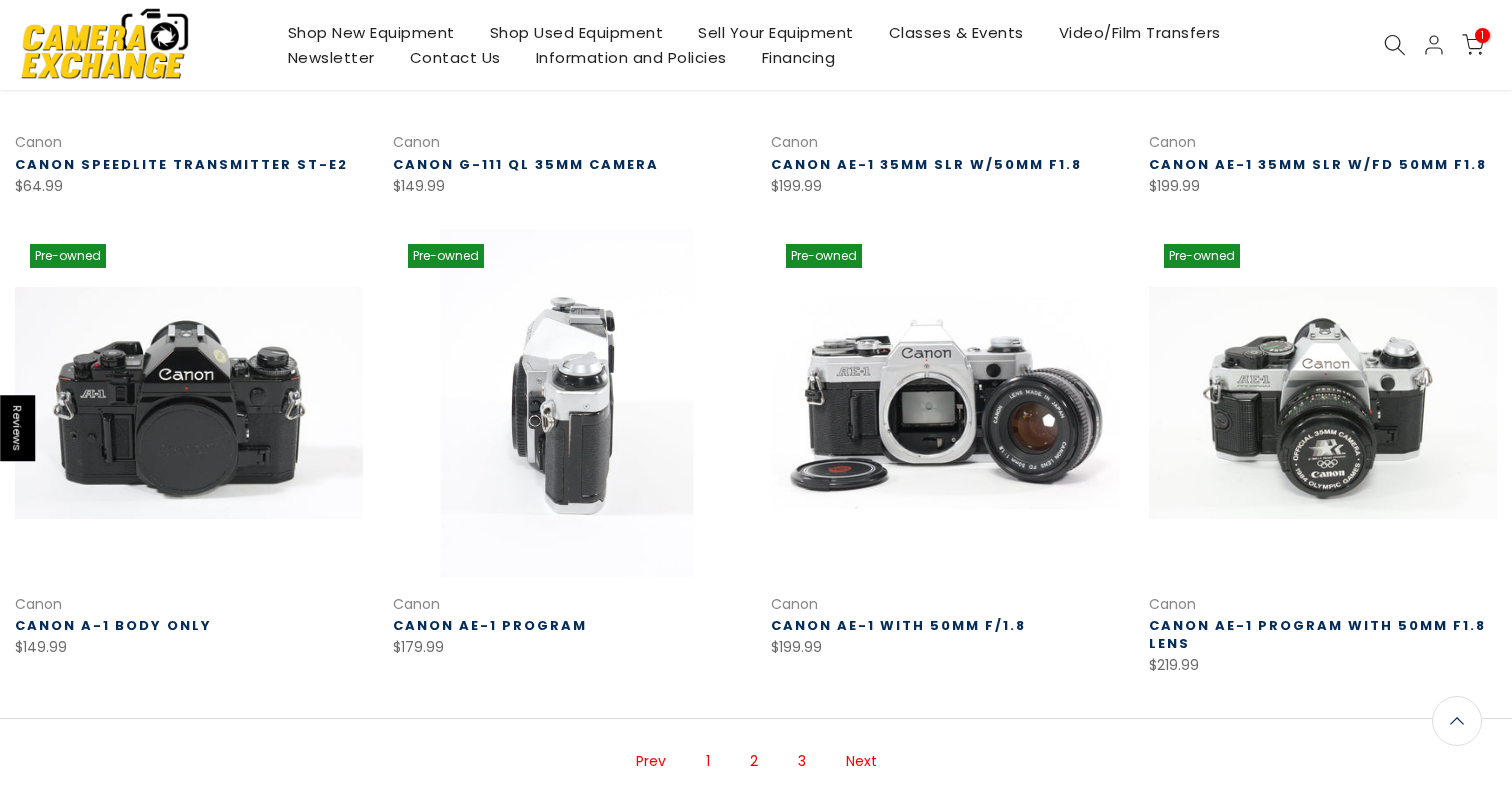 scroll, scrollTop: 1156, scrollLeft: 0, axis: vertical 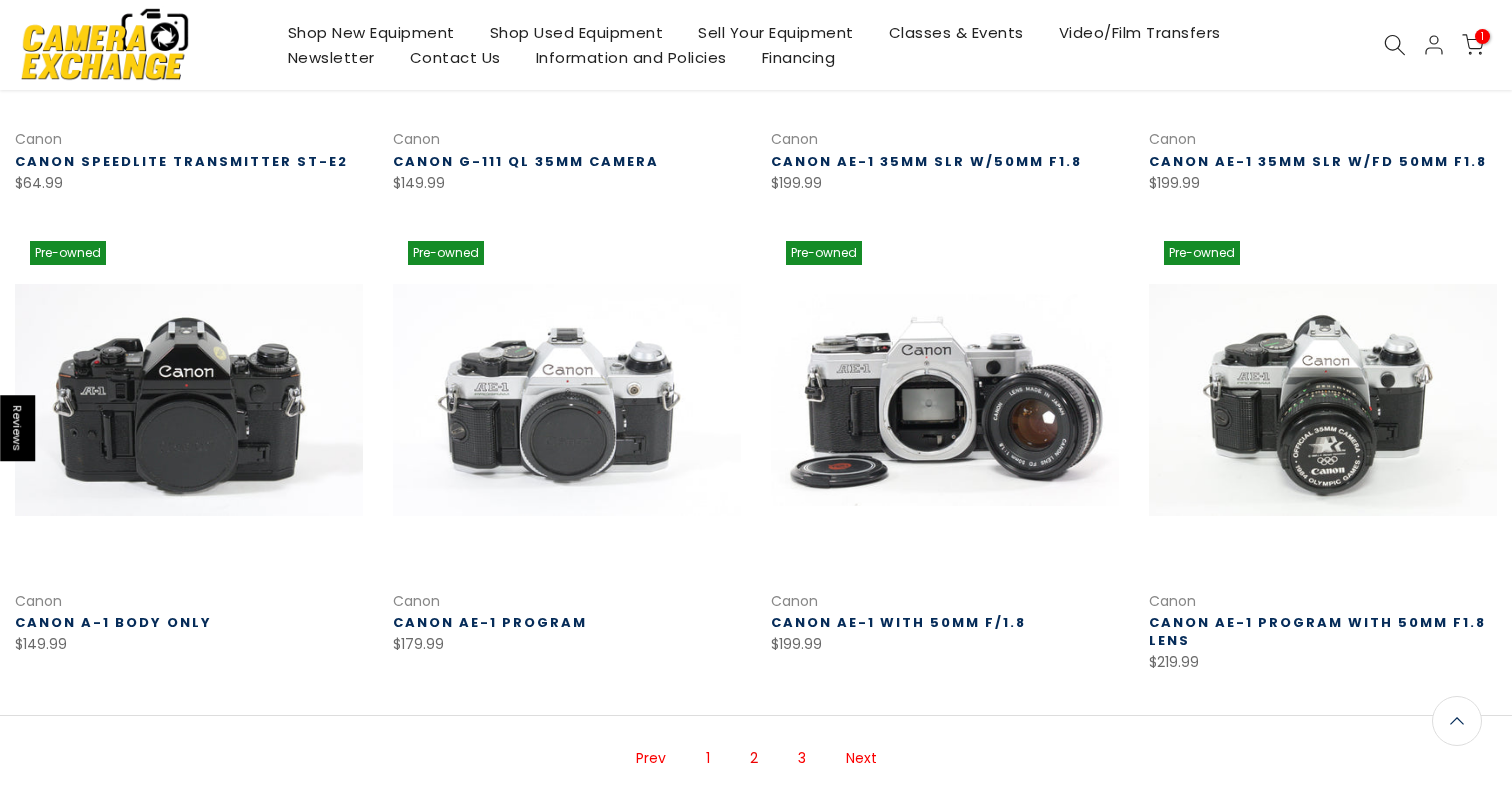 click on "3" at bounding box center (802, 758) 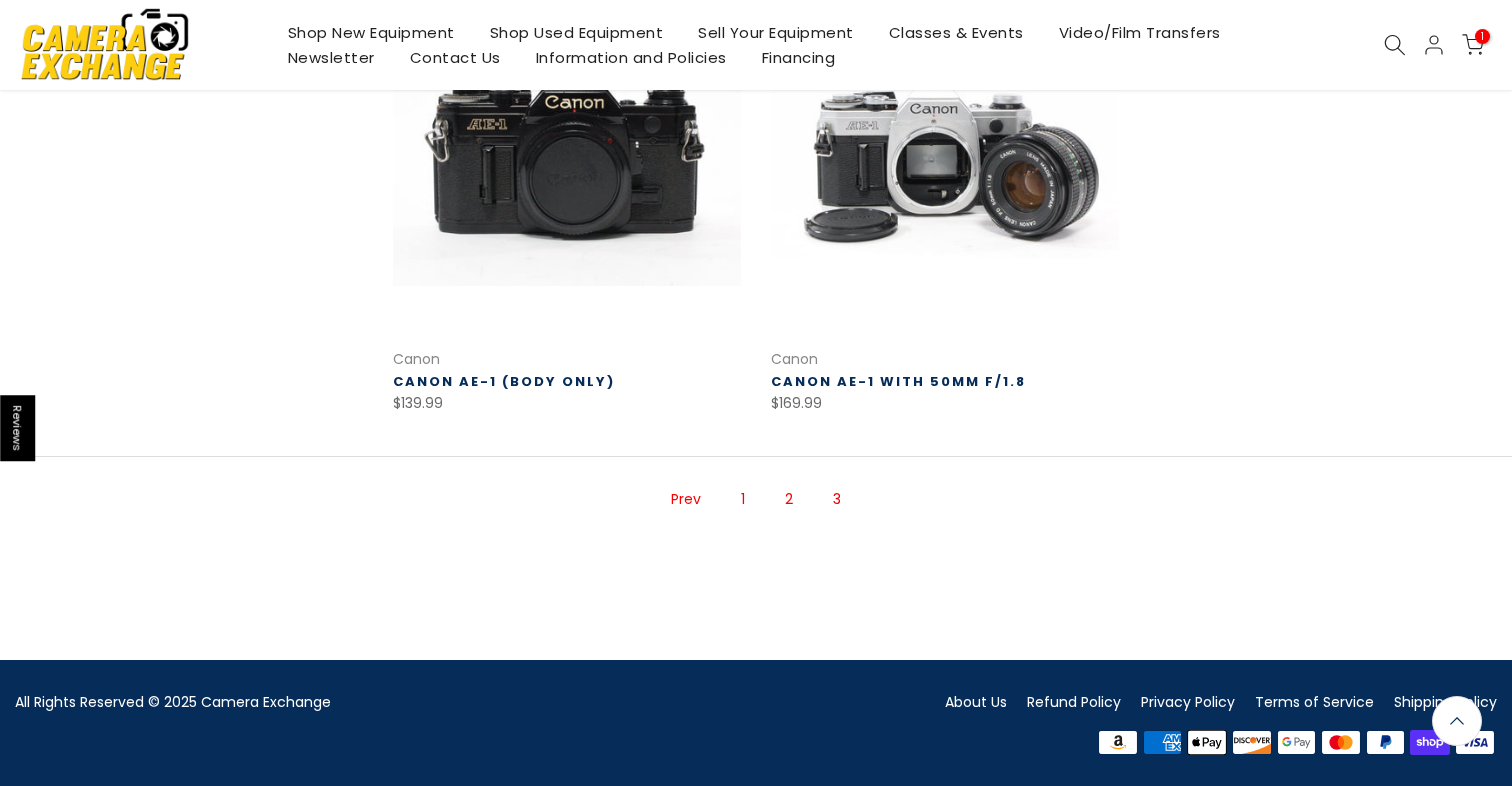 scroll, scrollTop: 917, scrollLeft: 0, axis: vertical 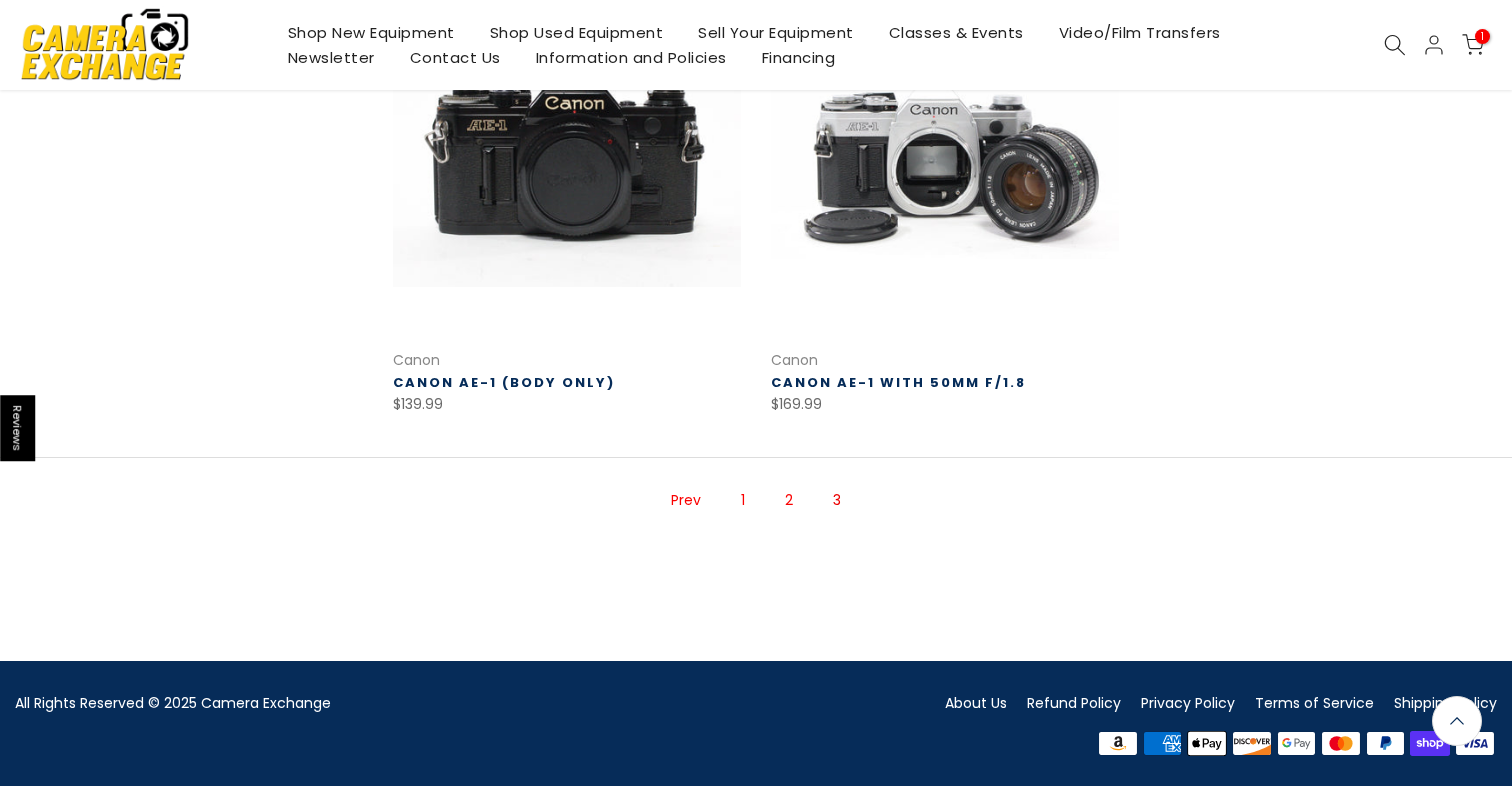 click on "3" at bounding box center [837, 500] 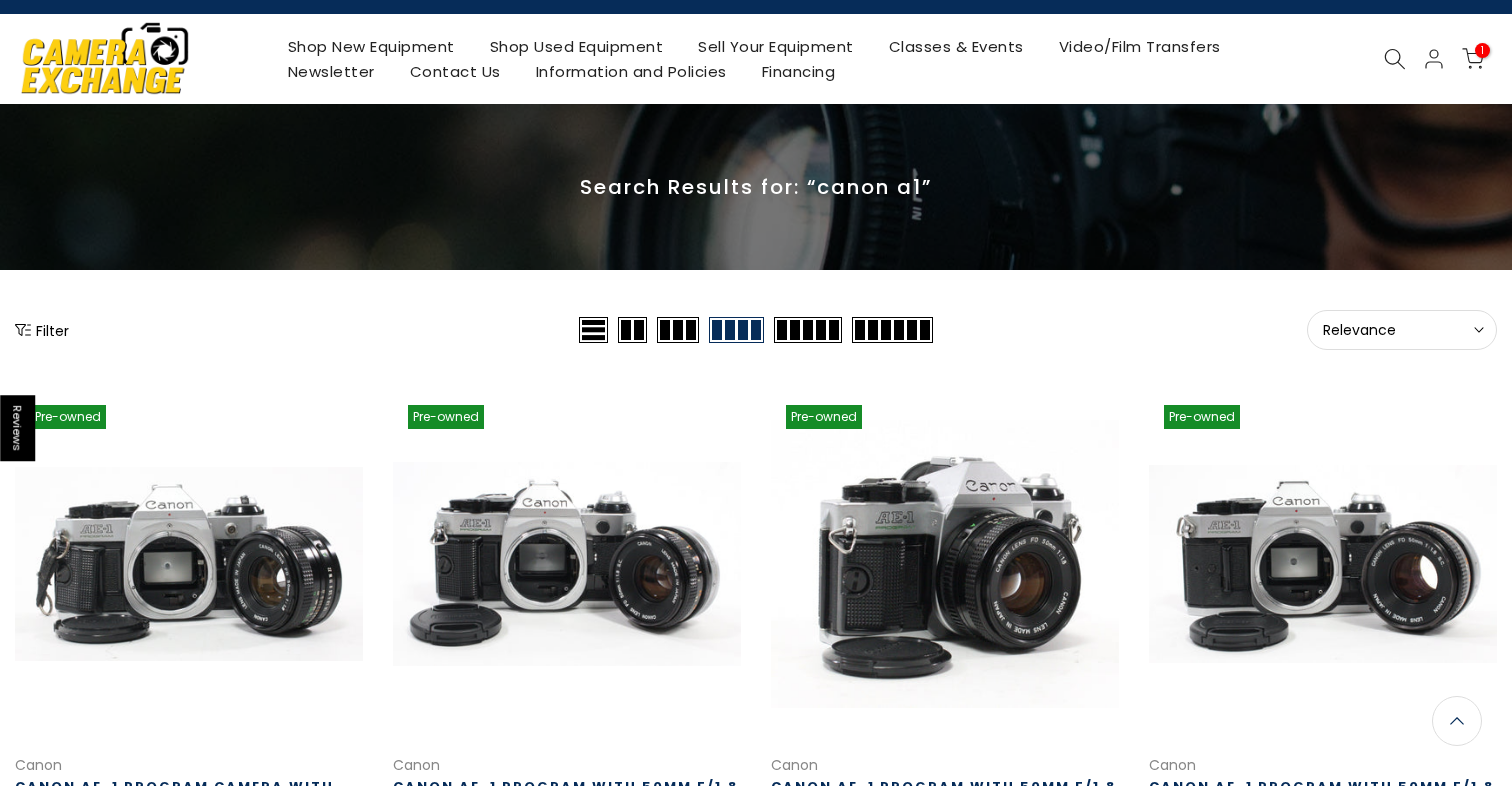 scroll, scrollTop: 22, scrollLeft: 0, axis: vertical 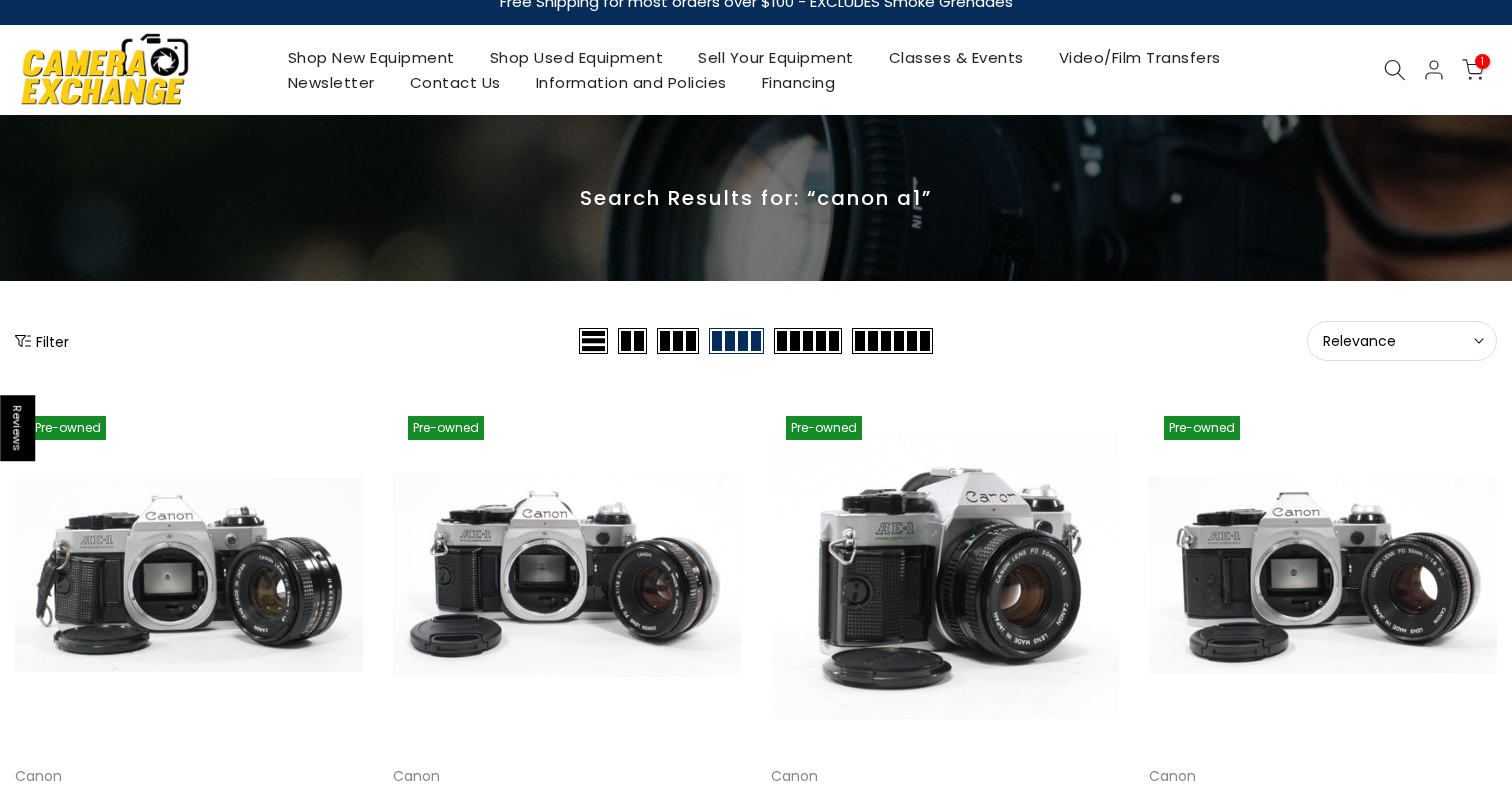 click 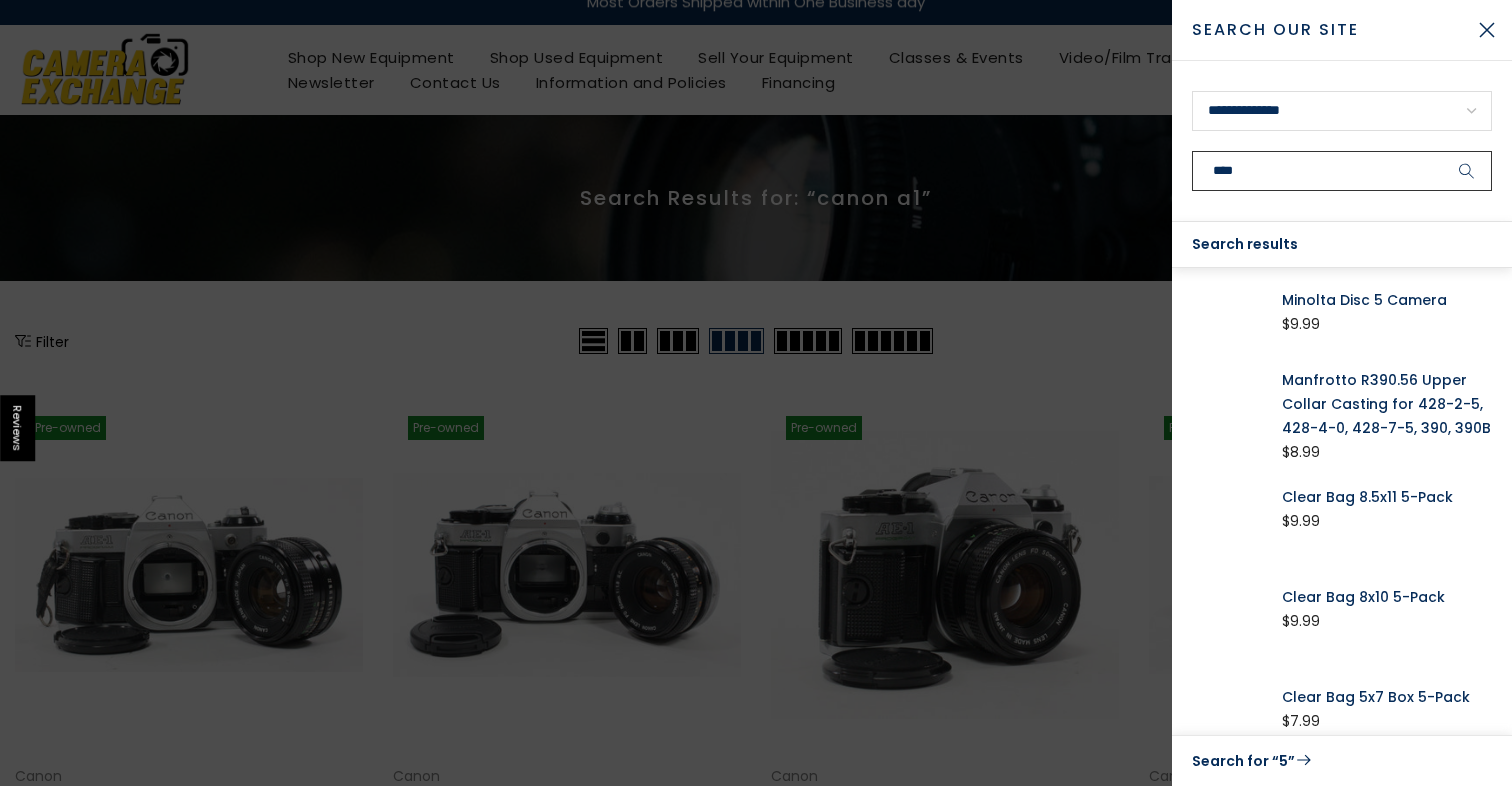 type on "****" 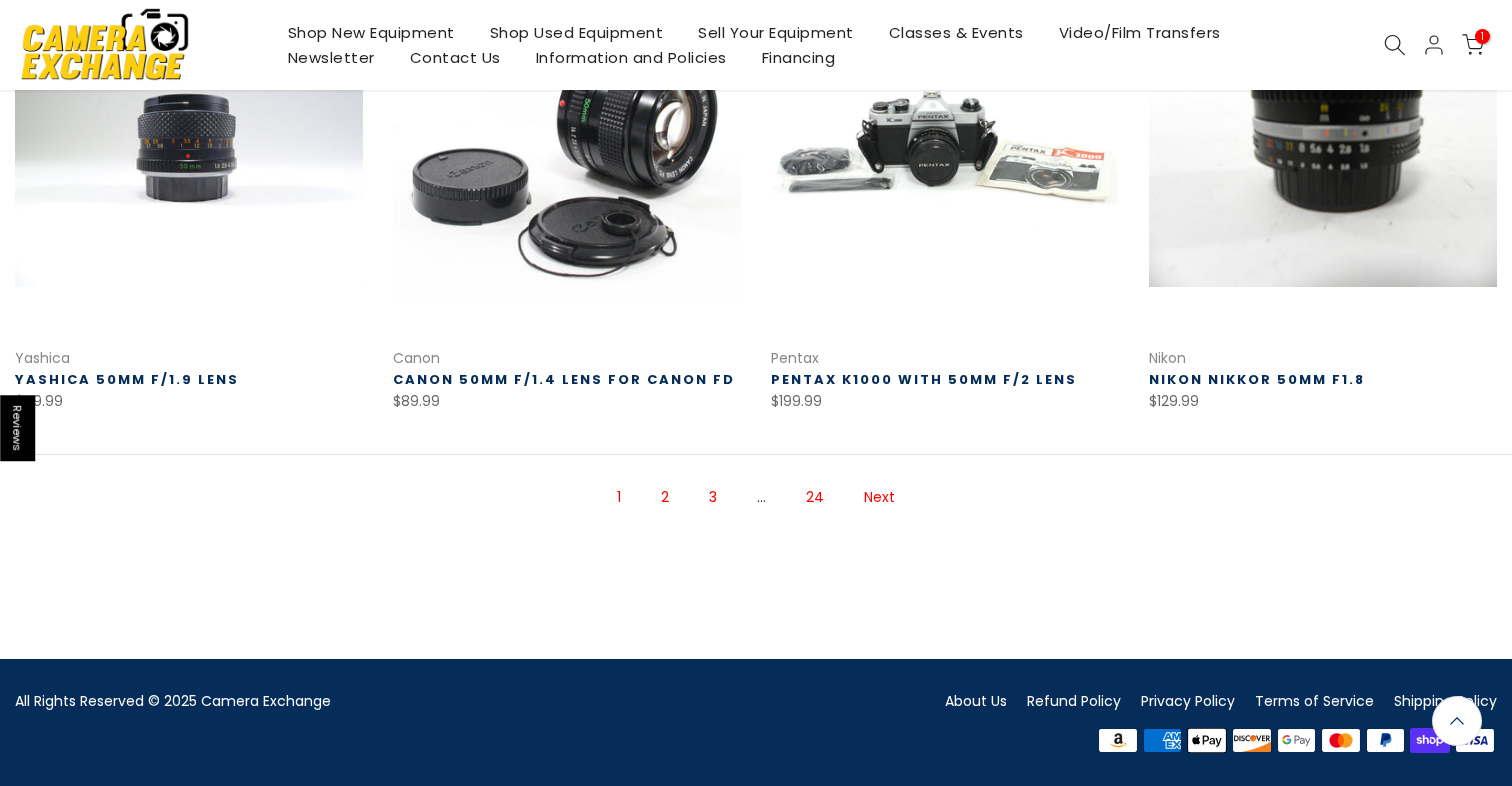 scroll, scrollTop: 1378, scrollLeft: 0, axis: vertical 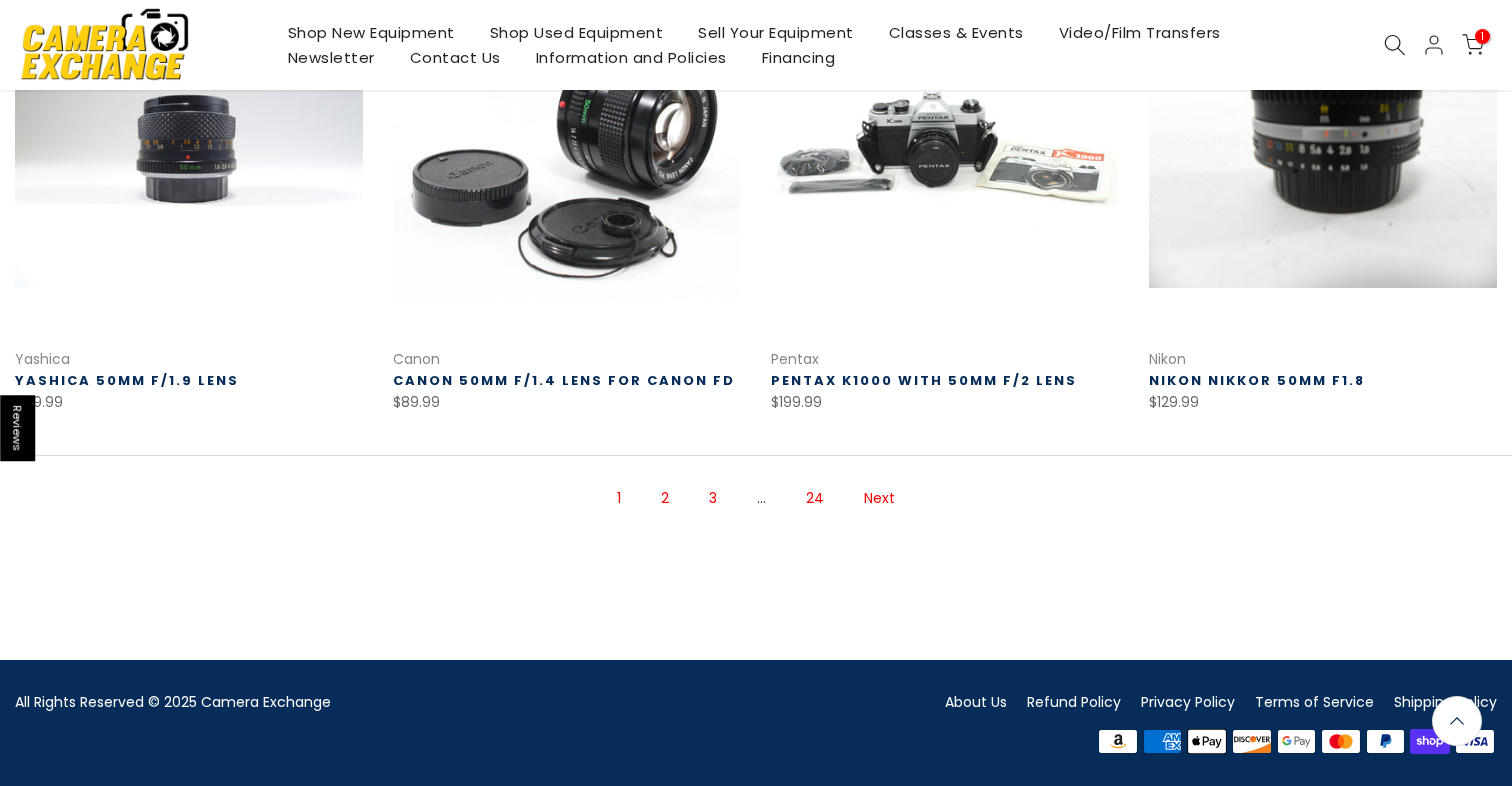 click on "Next" at bounding box center (879, 498) 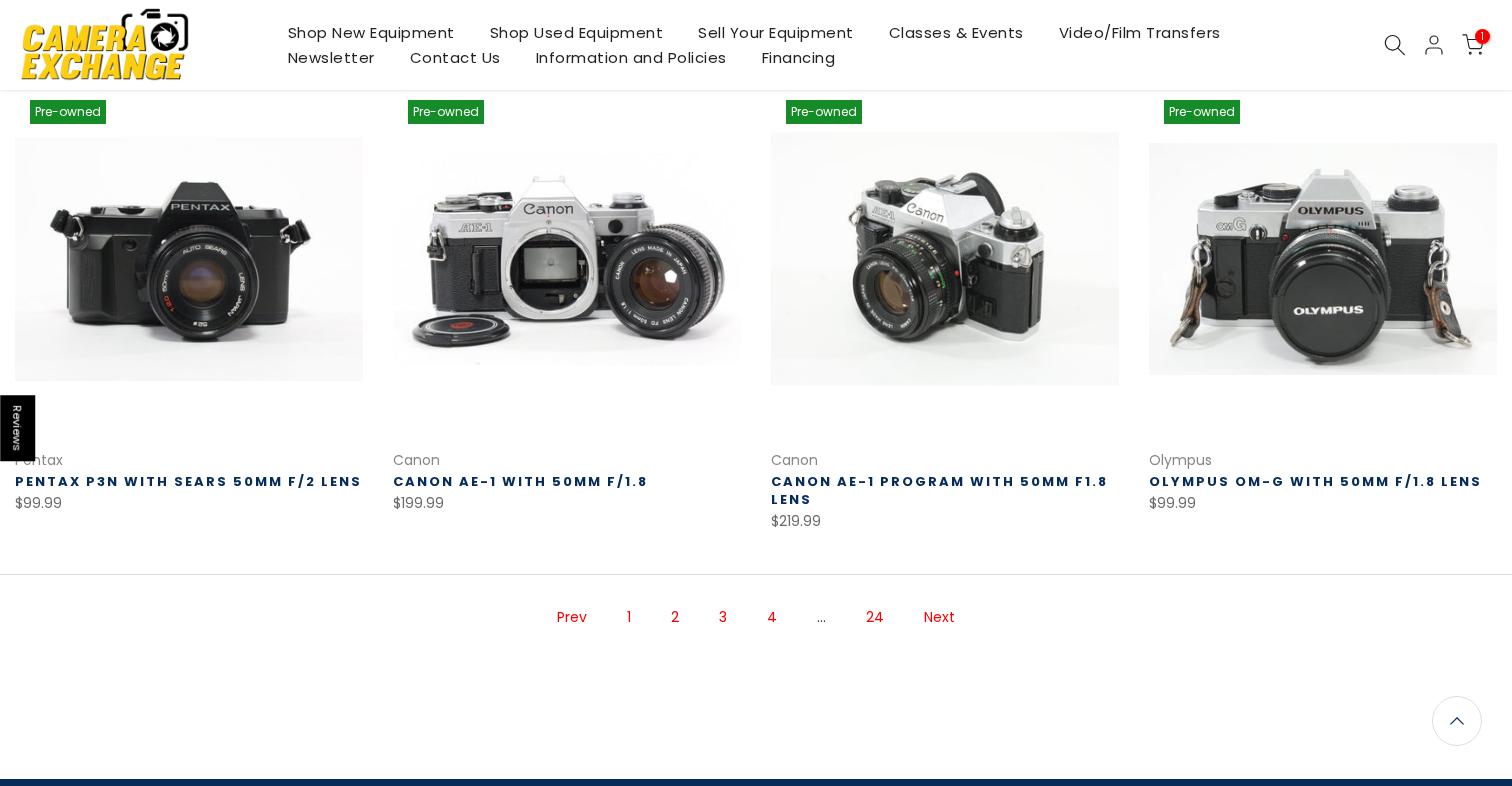 scroll, scrollTop: 1304, scrollLeft: 0, axis: vertical 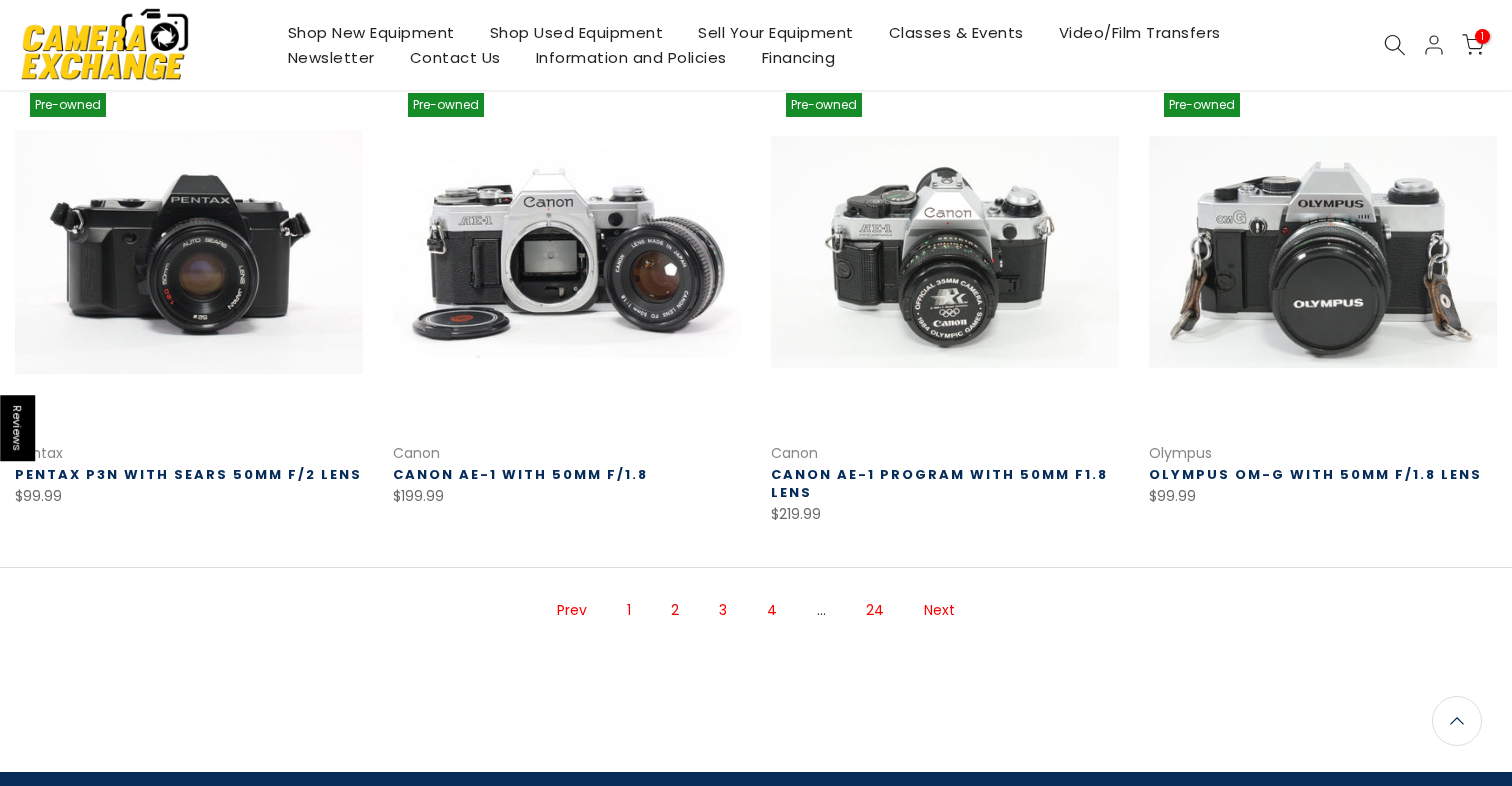 click on "Next" at bounding box center (939, 610) 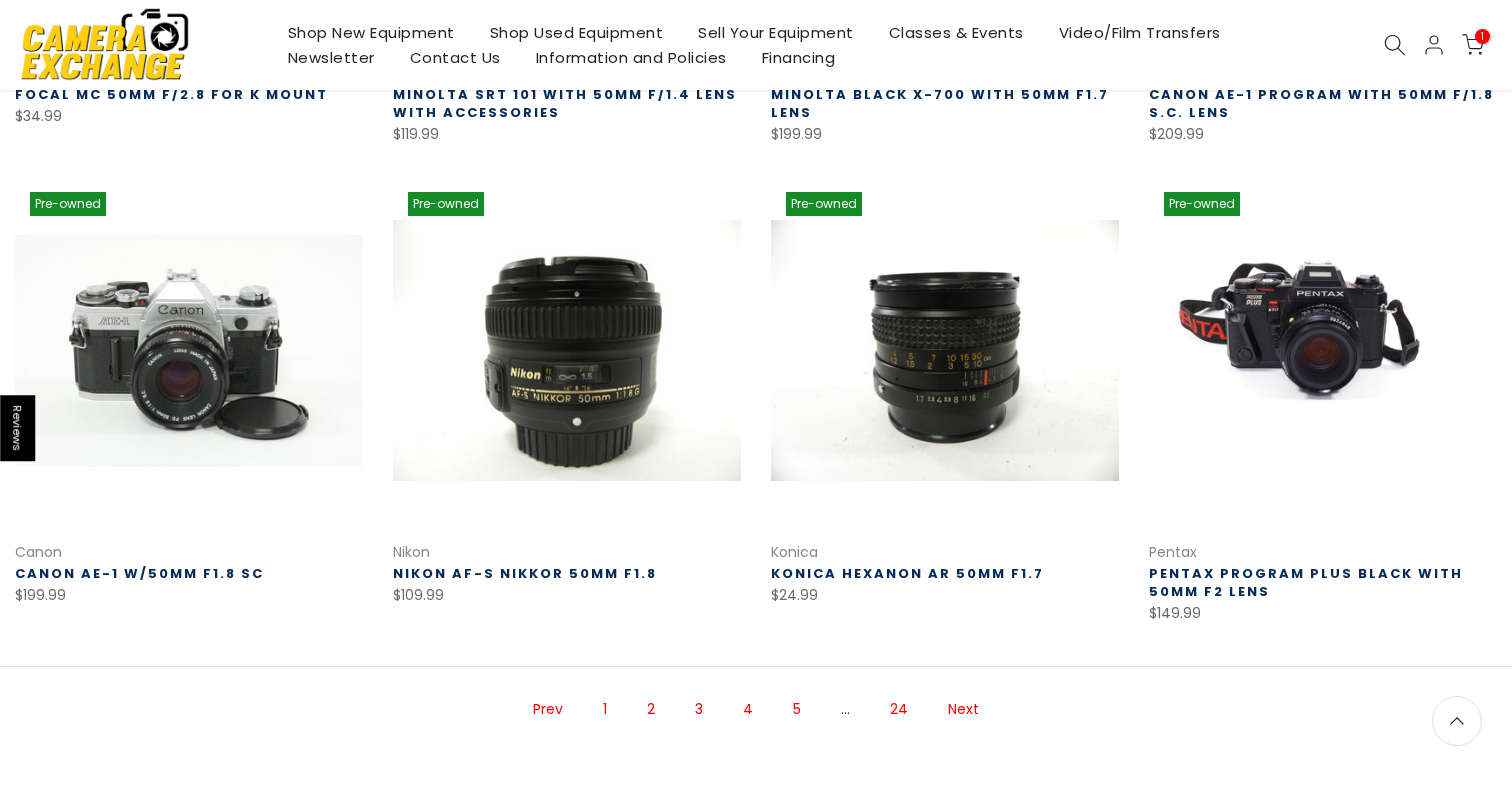 scroll, scrollTop: 1222, scrollLeft: 0, axis: vertical 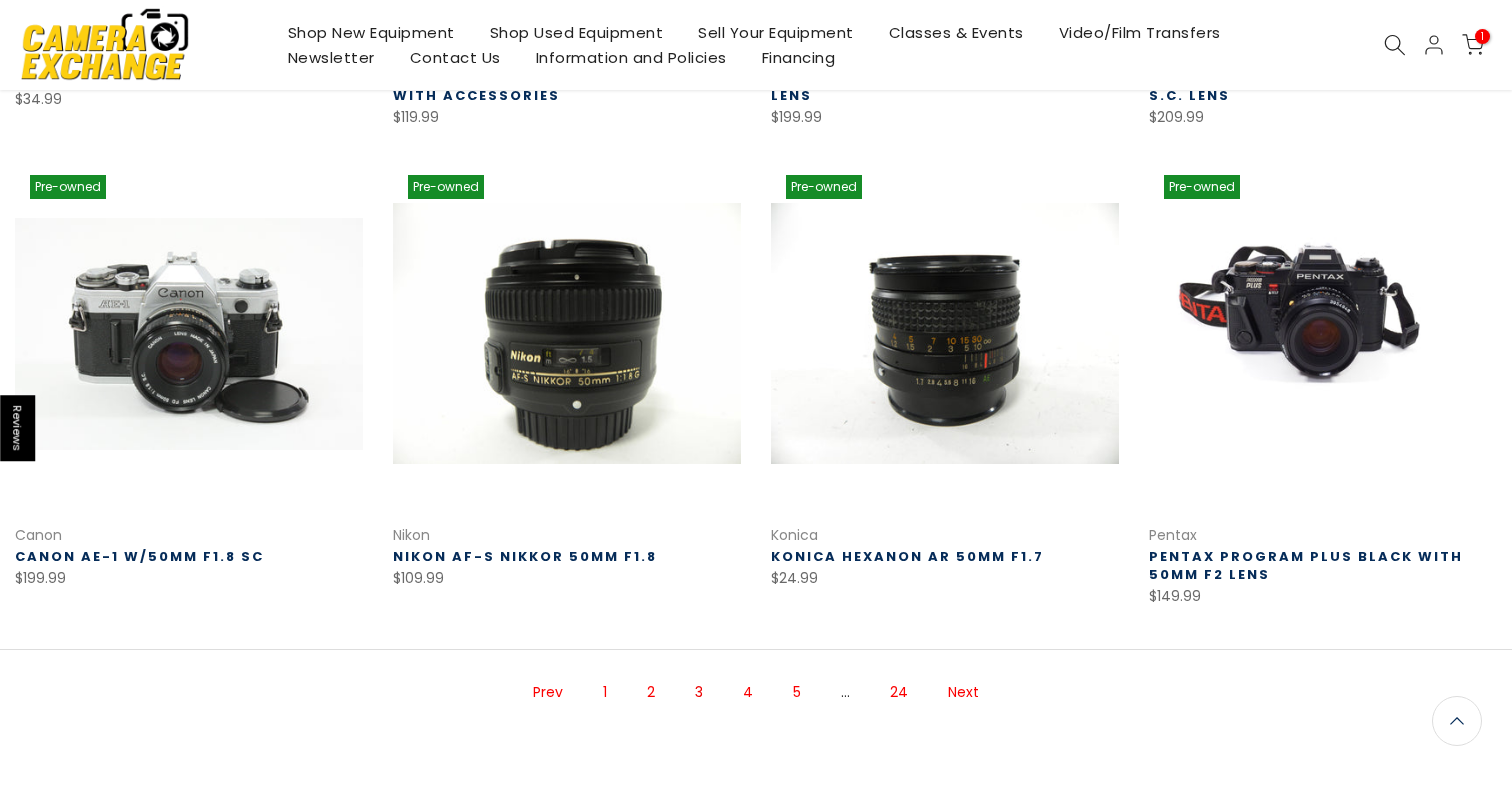 click on "Next" at bounding box center (963, 692) 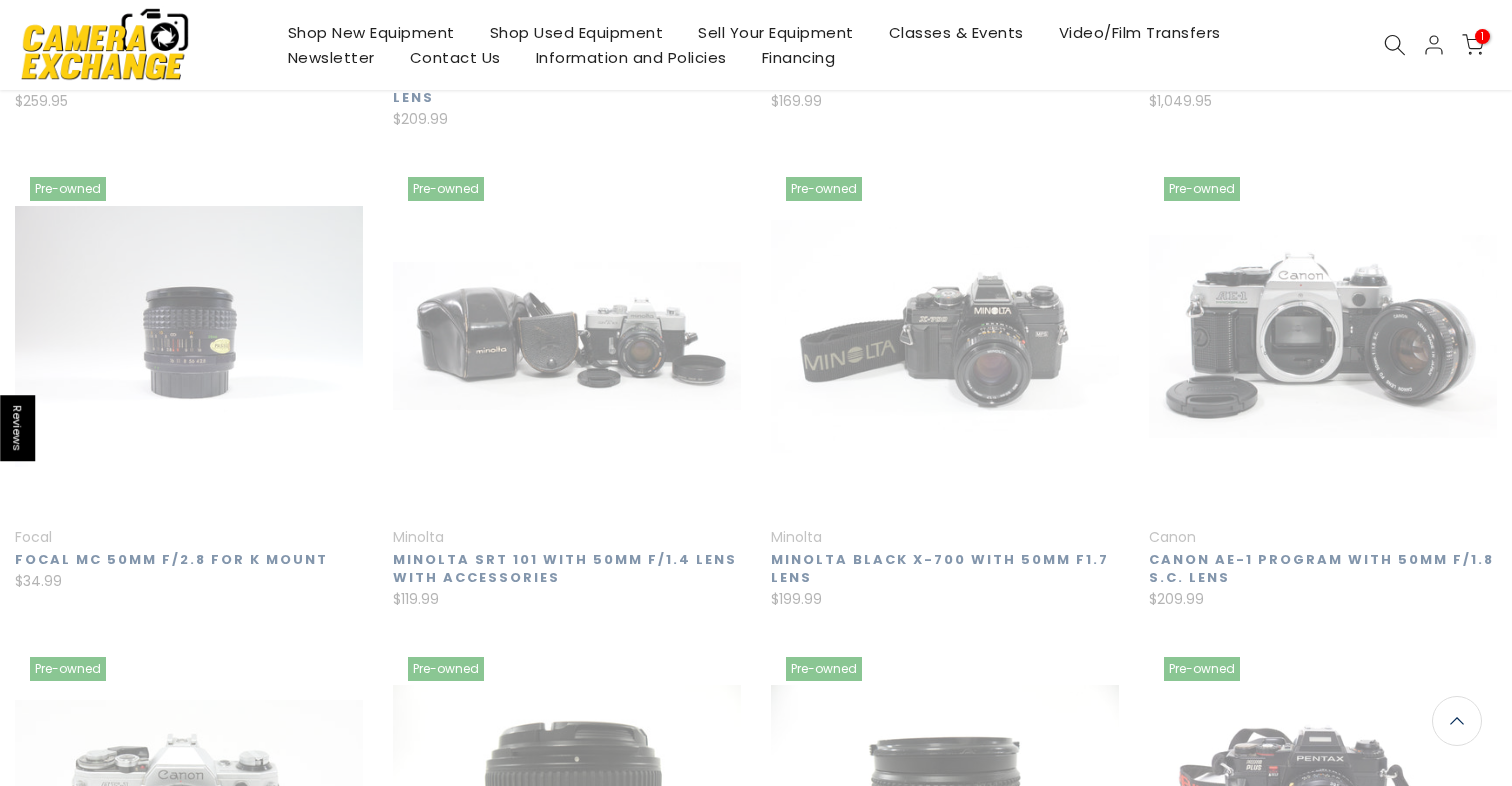 scroll, scrollTop: 322, scrollLeft: 0, axis: vertical 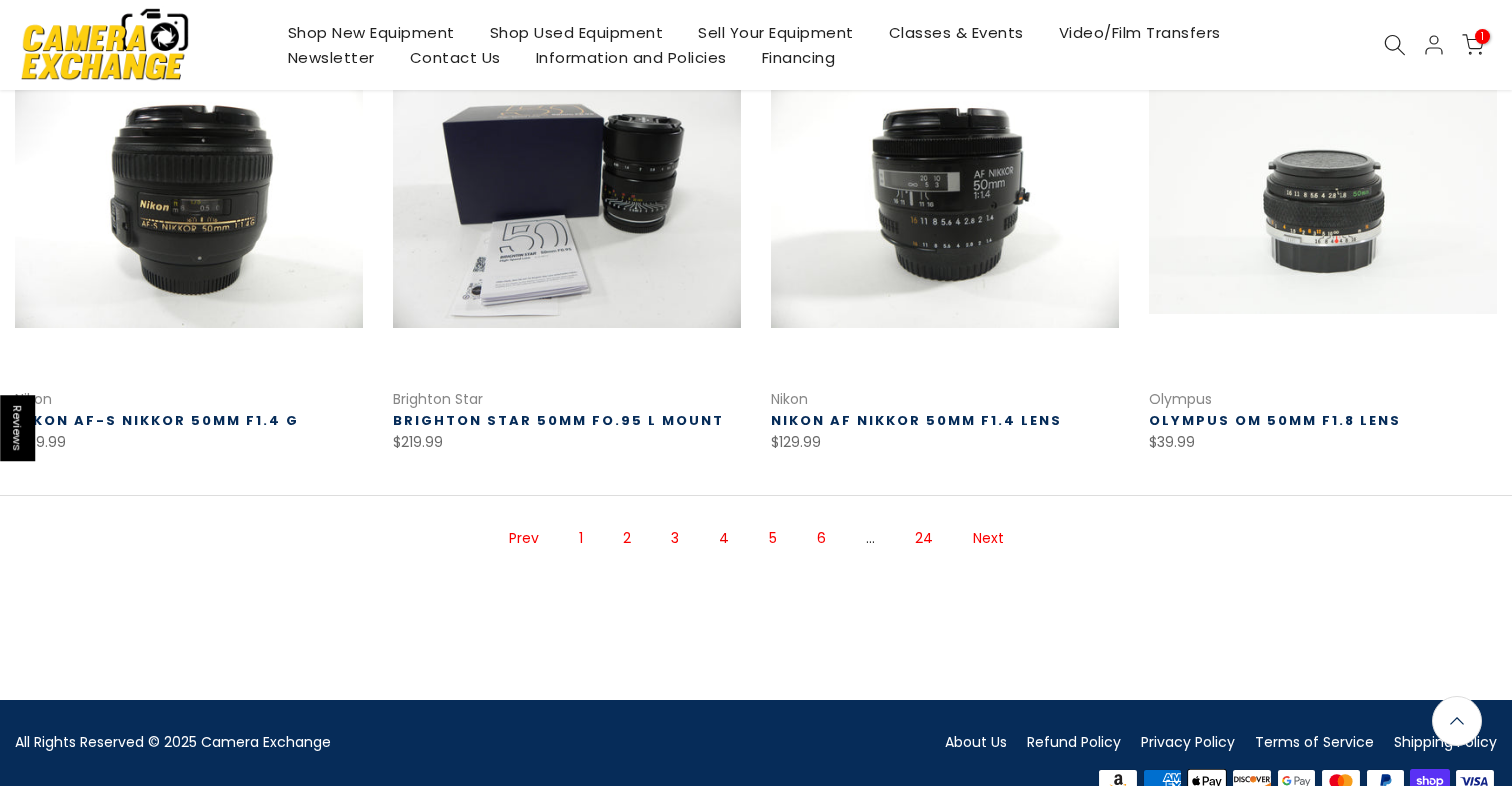 click on "Next" at bounding box center (988, 538) 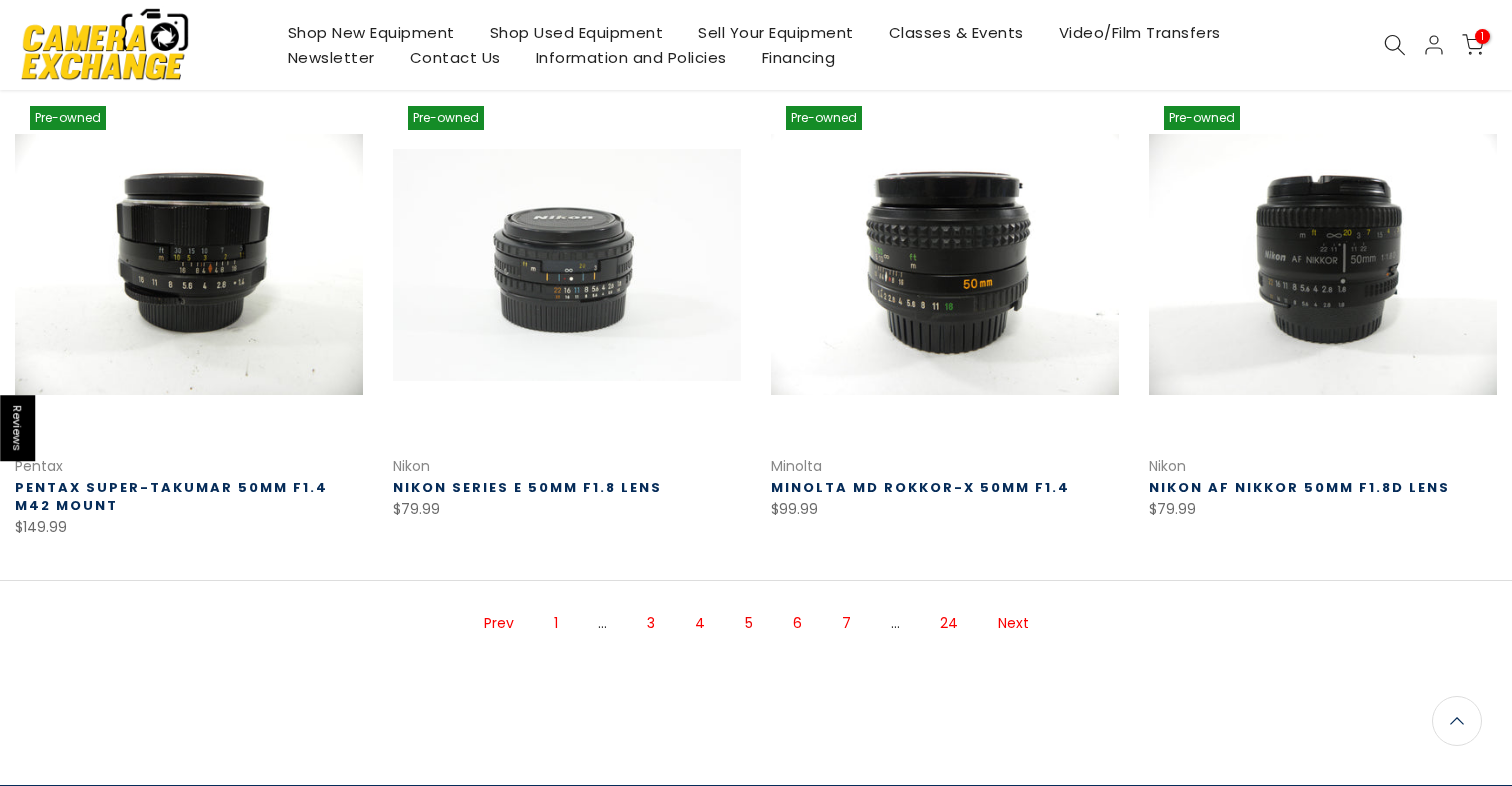 scroll, scrollTop: 1279, scrollLeft: 0, axis: vertical 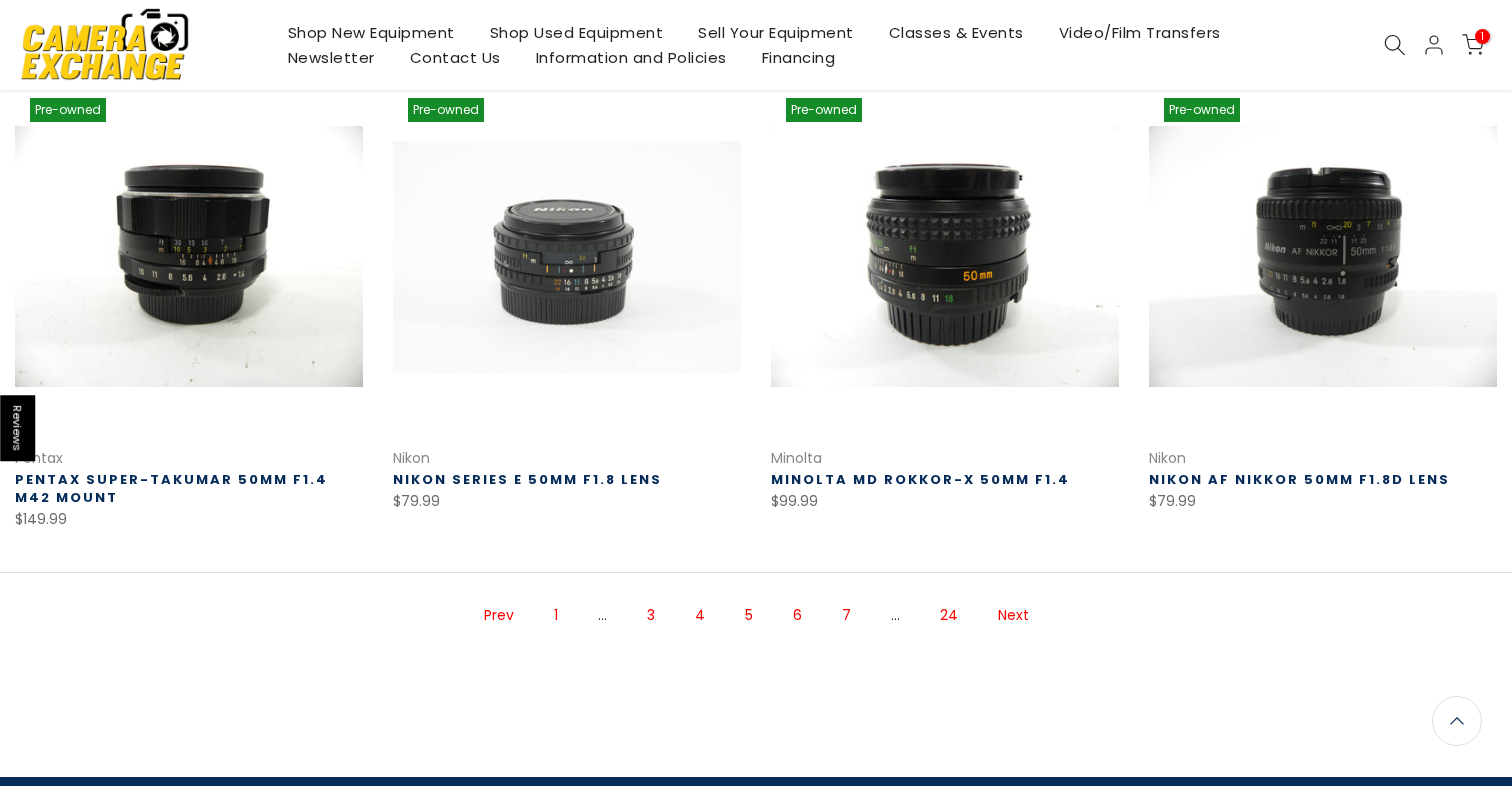 click on "Next" at bounding box center (1013, 615) 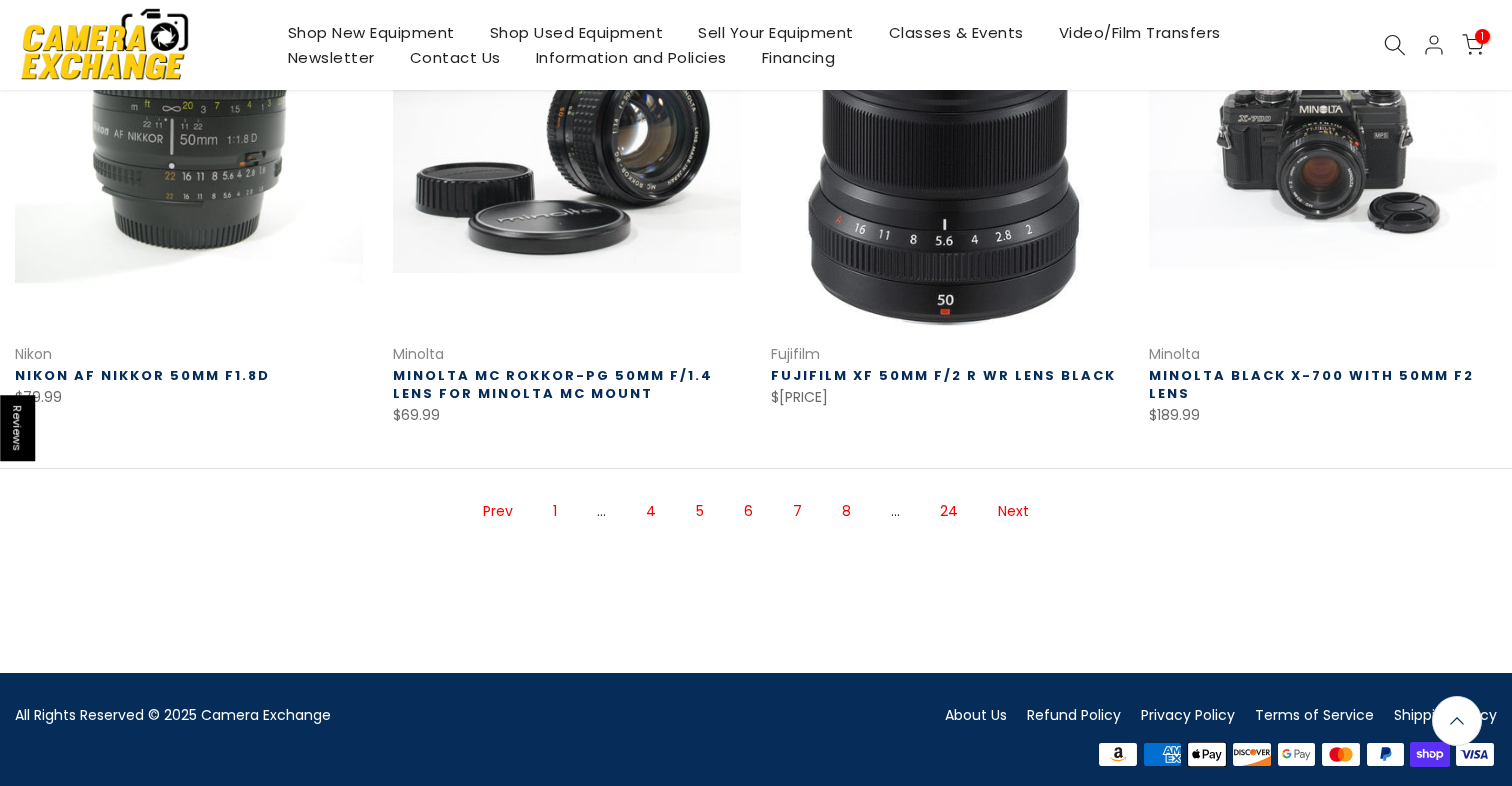 scroll, scrollTop: 1387, scrollLeft: 0, axis: vertical 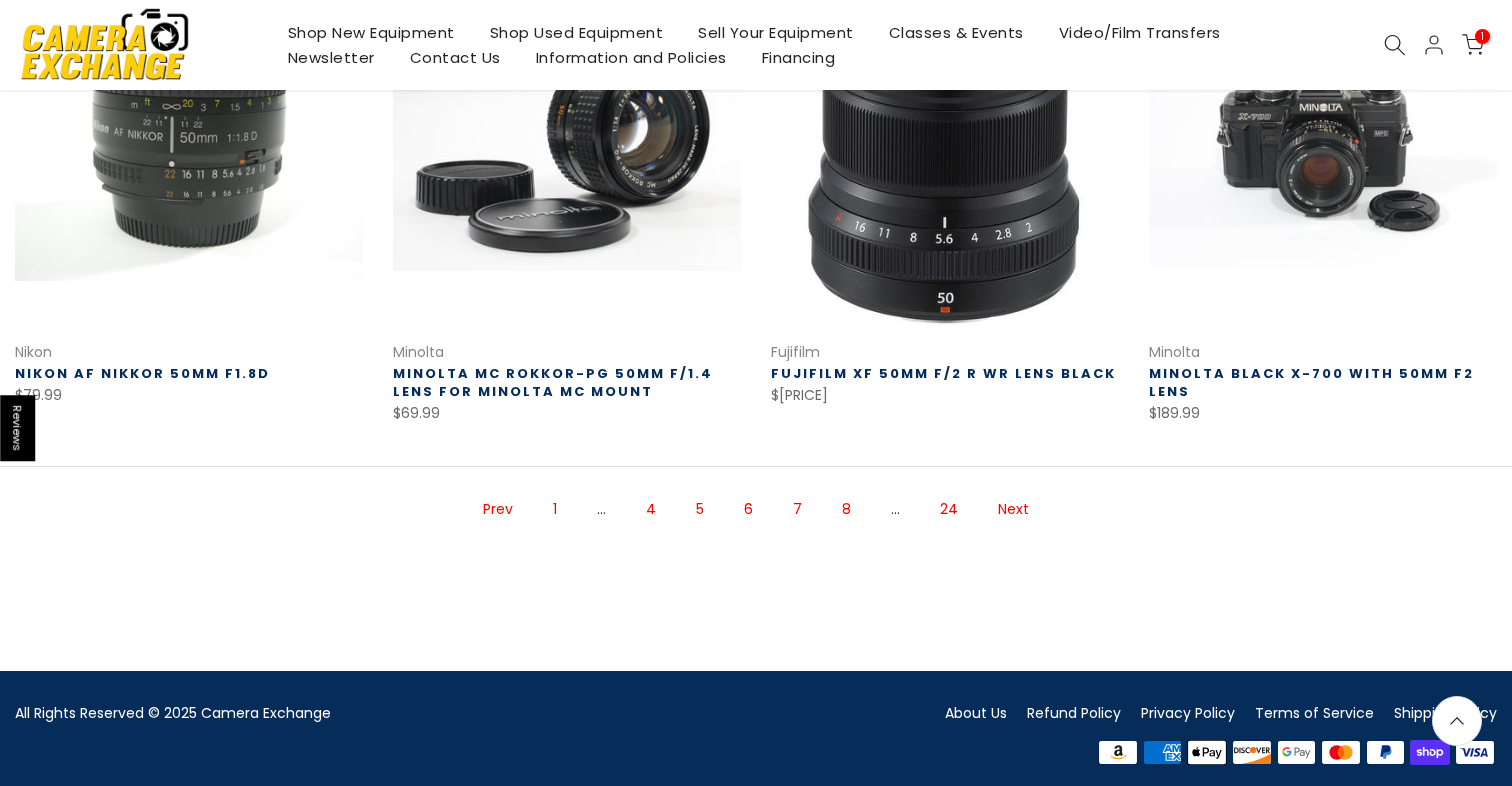 click on "Next" at bounding box center (1013, 509) 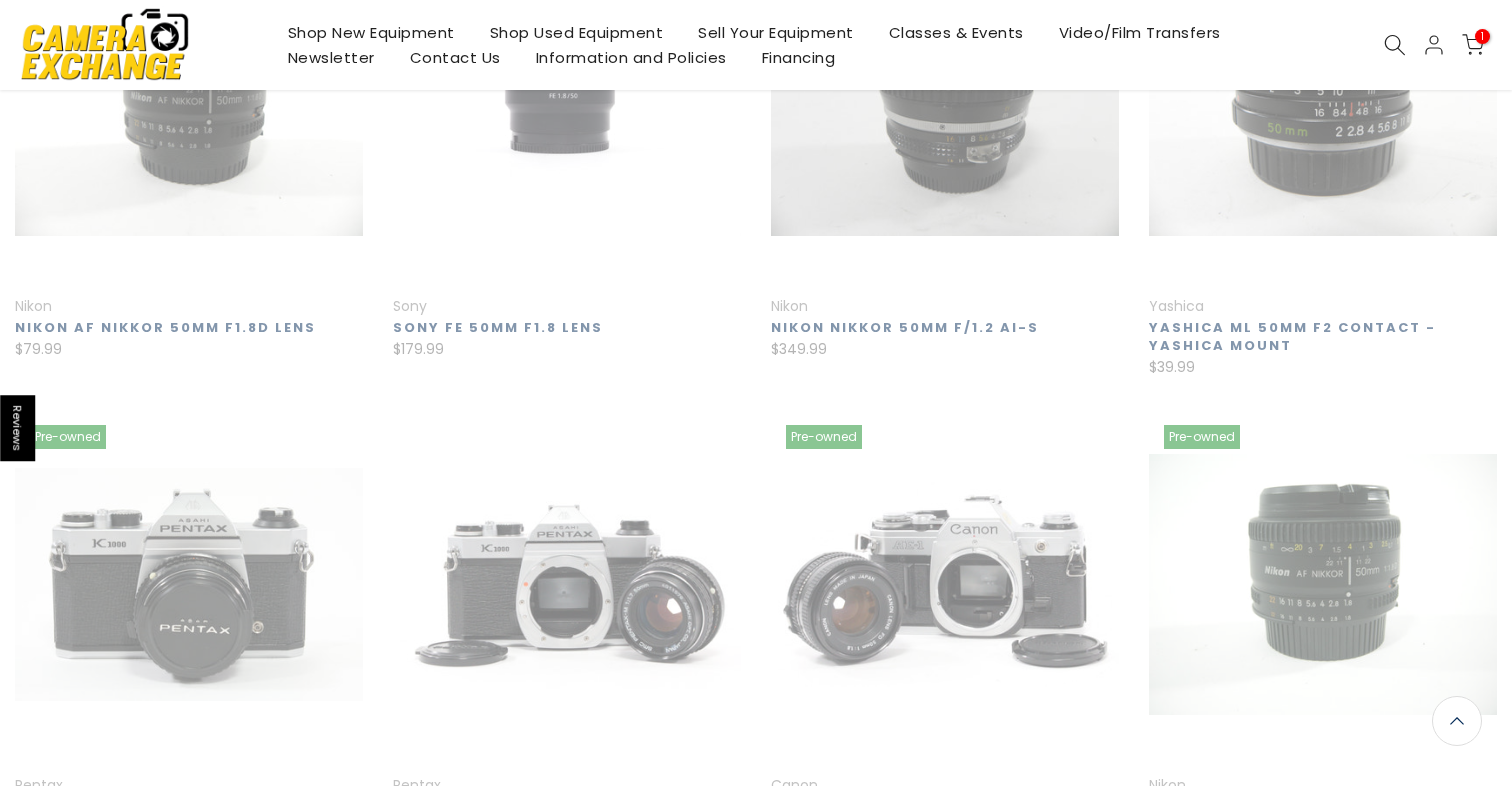 scroll, scrollTop: 323, scrollLeft: 0, axis: vertical 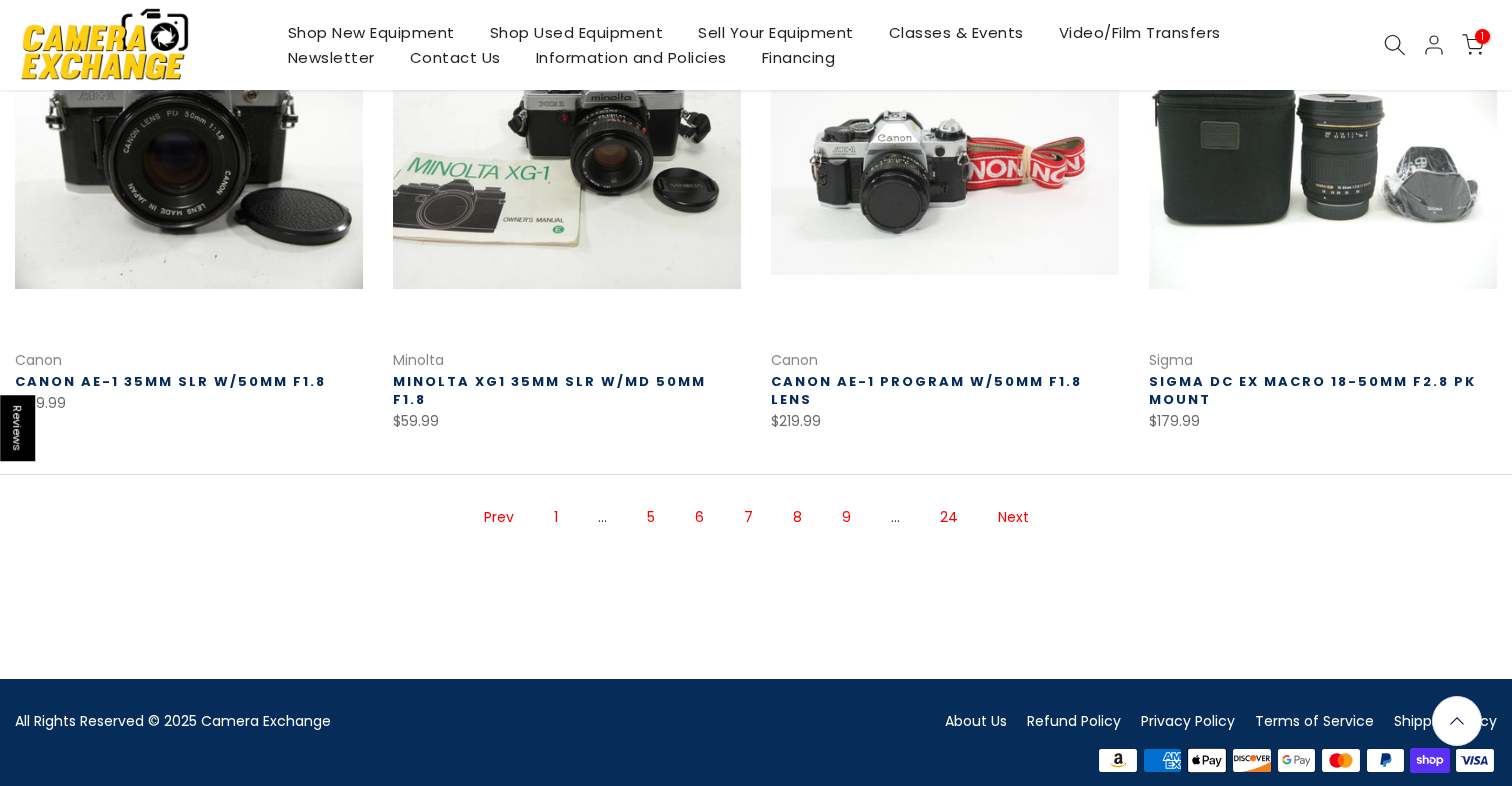 click on "Next" at bounding box center (1013, 517) 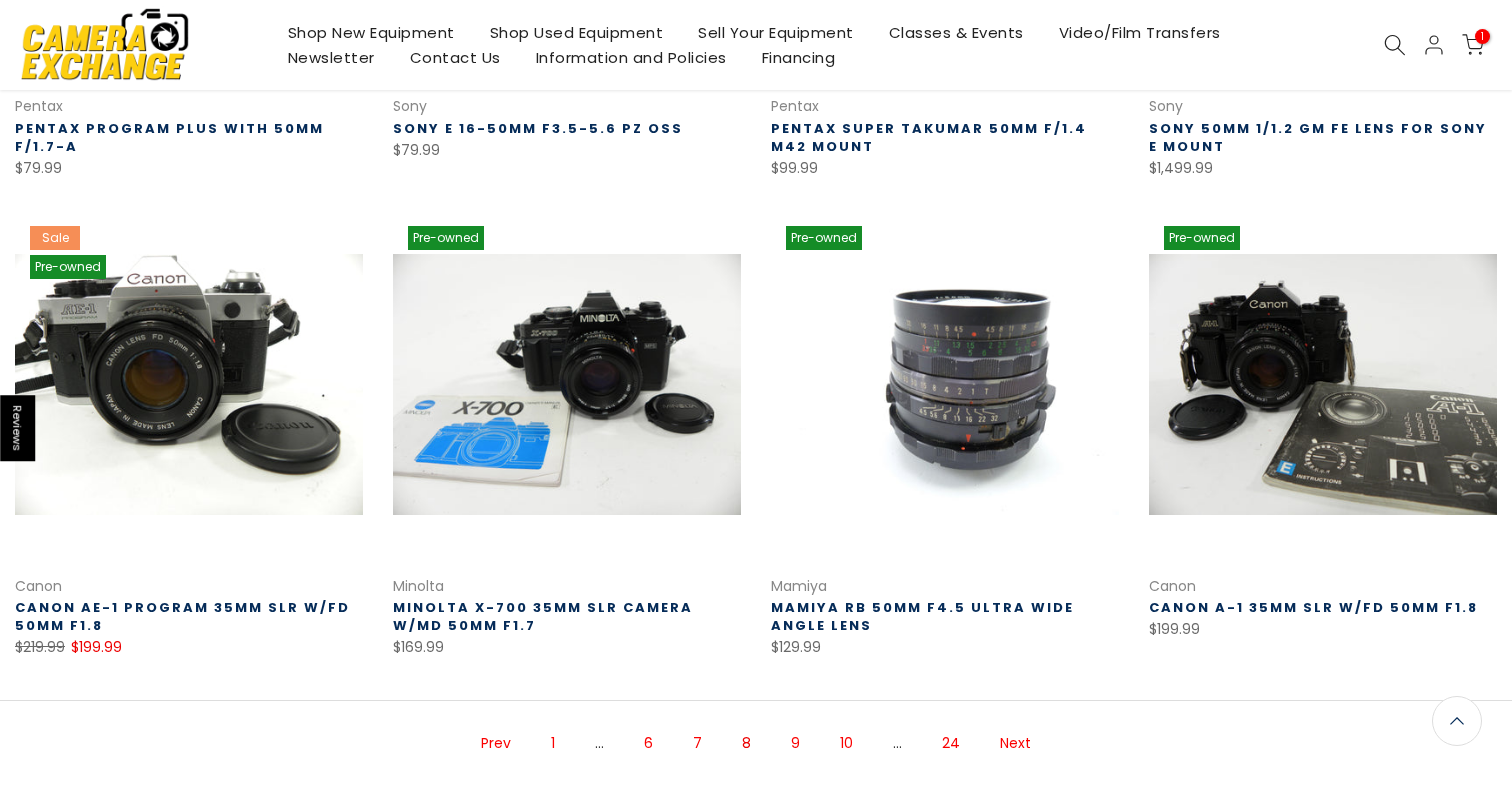 scroll, scrollTop: 1170, scrollLeft: 0, axis: vertical 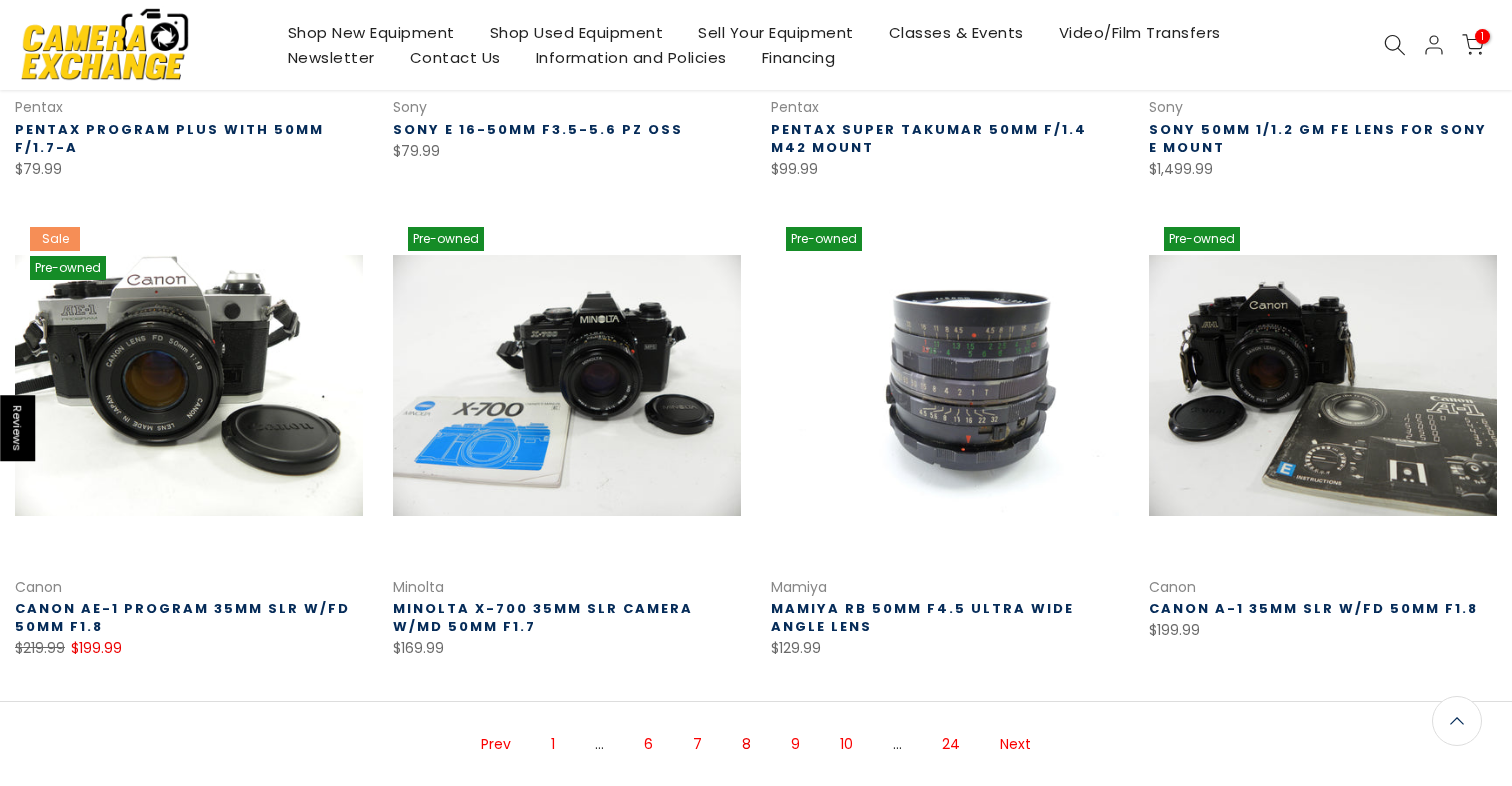 click on "Next" at bounding box center [1015, 744] 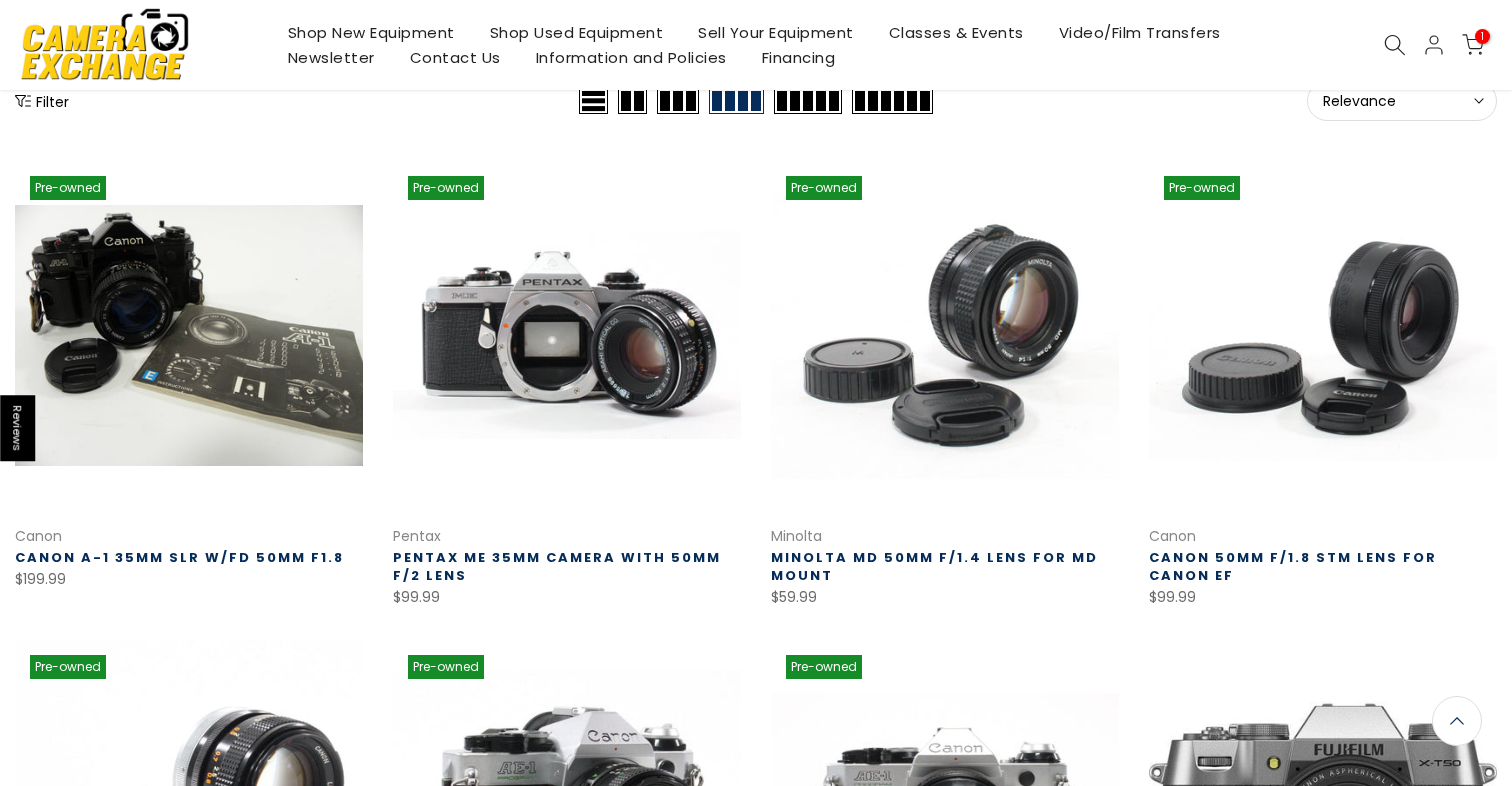 scroll, scrollTop: 253, scrollLeft: 0, axis: vertical 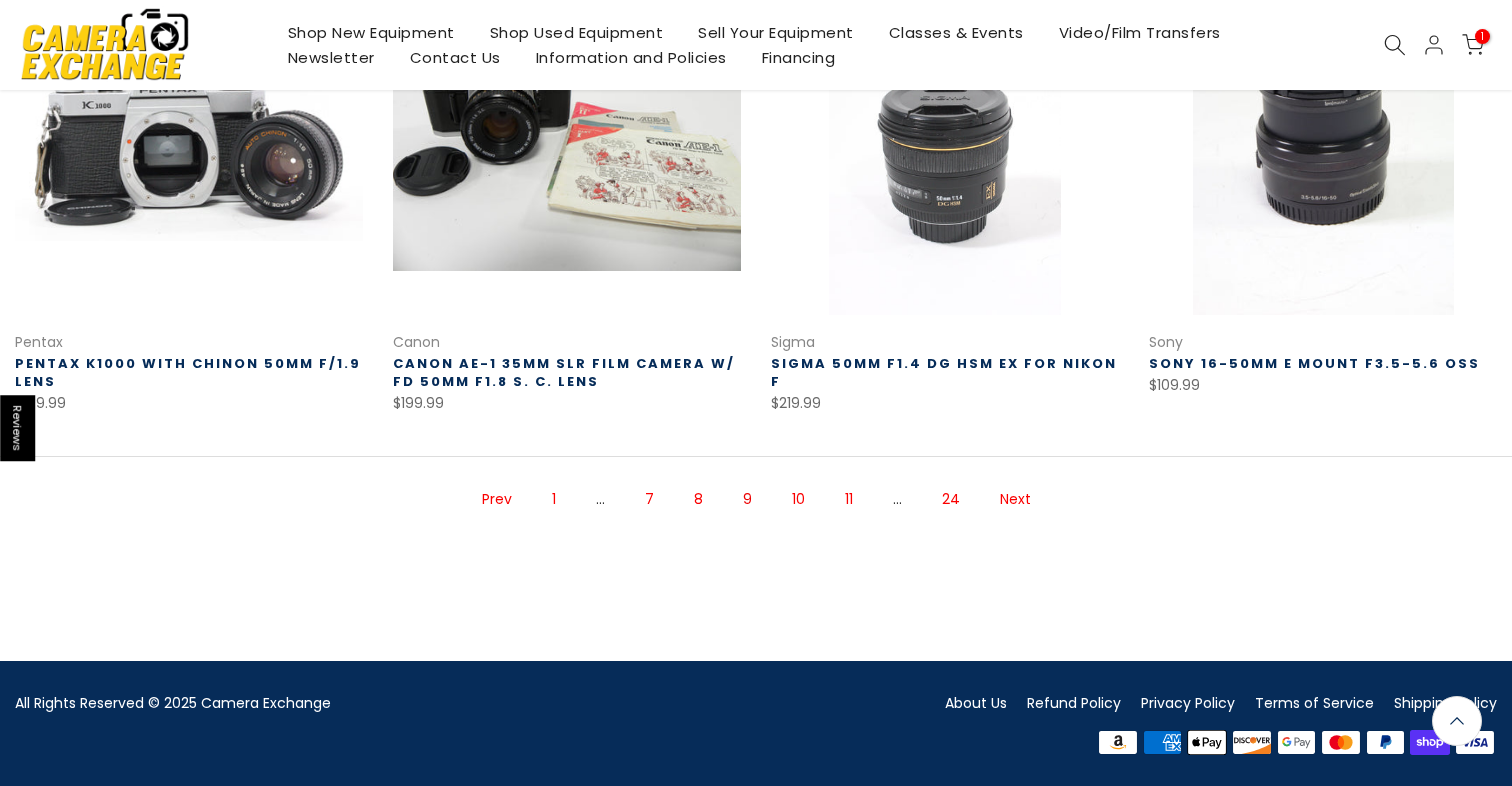 click on "Next" at bounding box center [1015, 499] 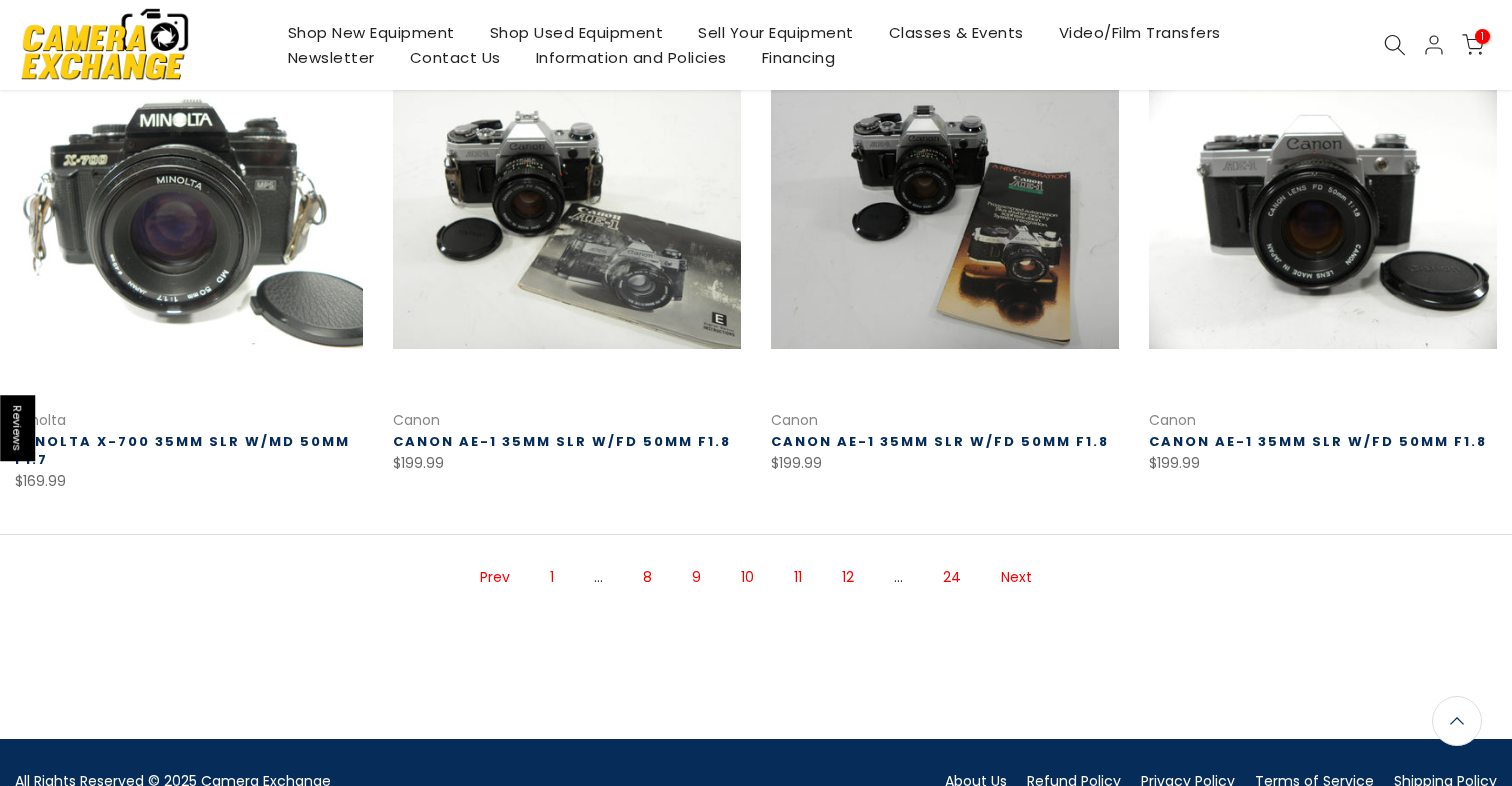 scroll, scrollTop: 1337, scrollLeft: 0, axis: vertical 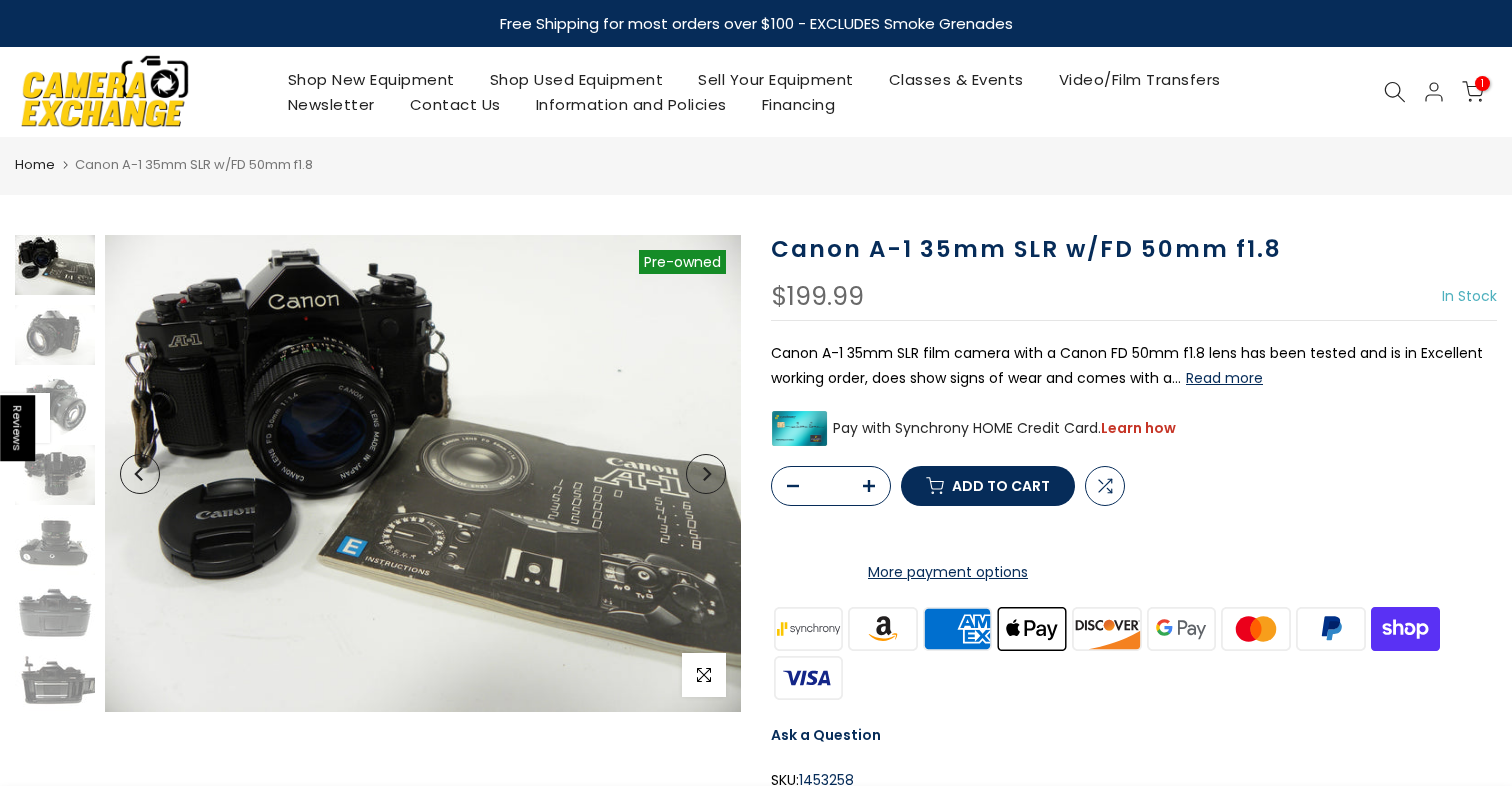 click 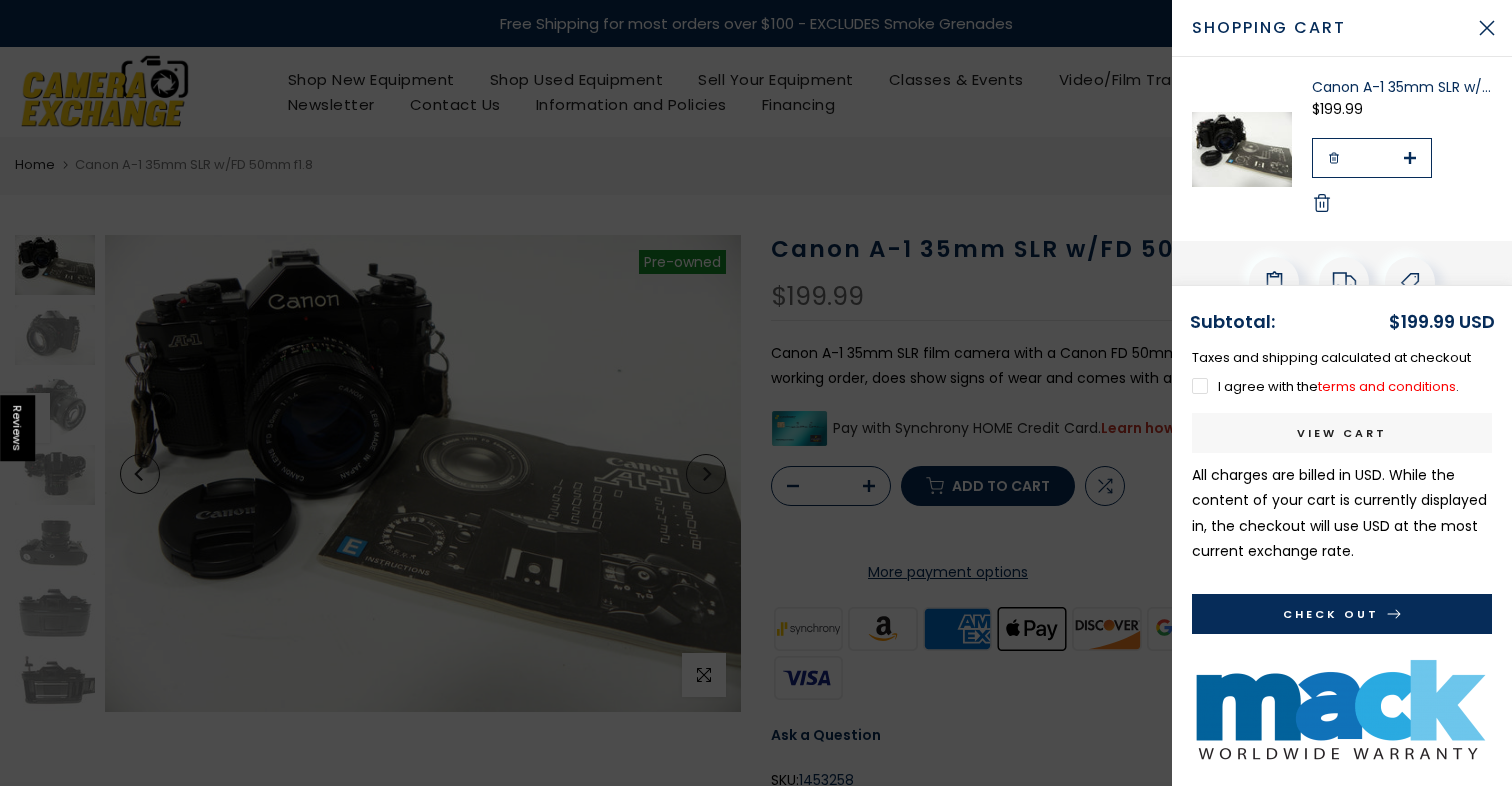 click on "I agree with the  terms and conditions ." at bounding box center (1325, 386) 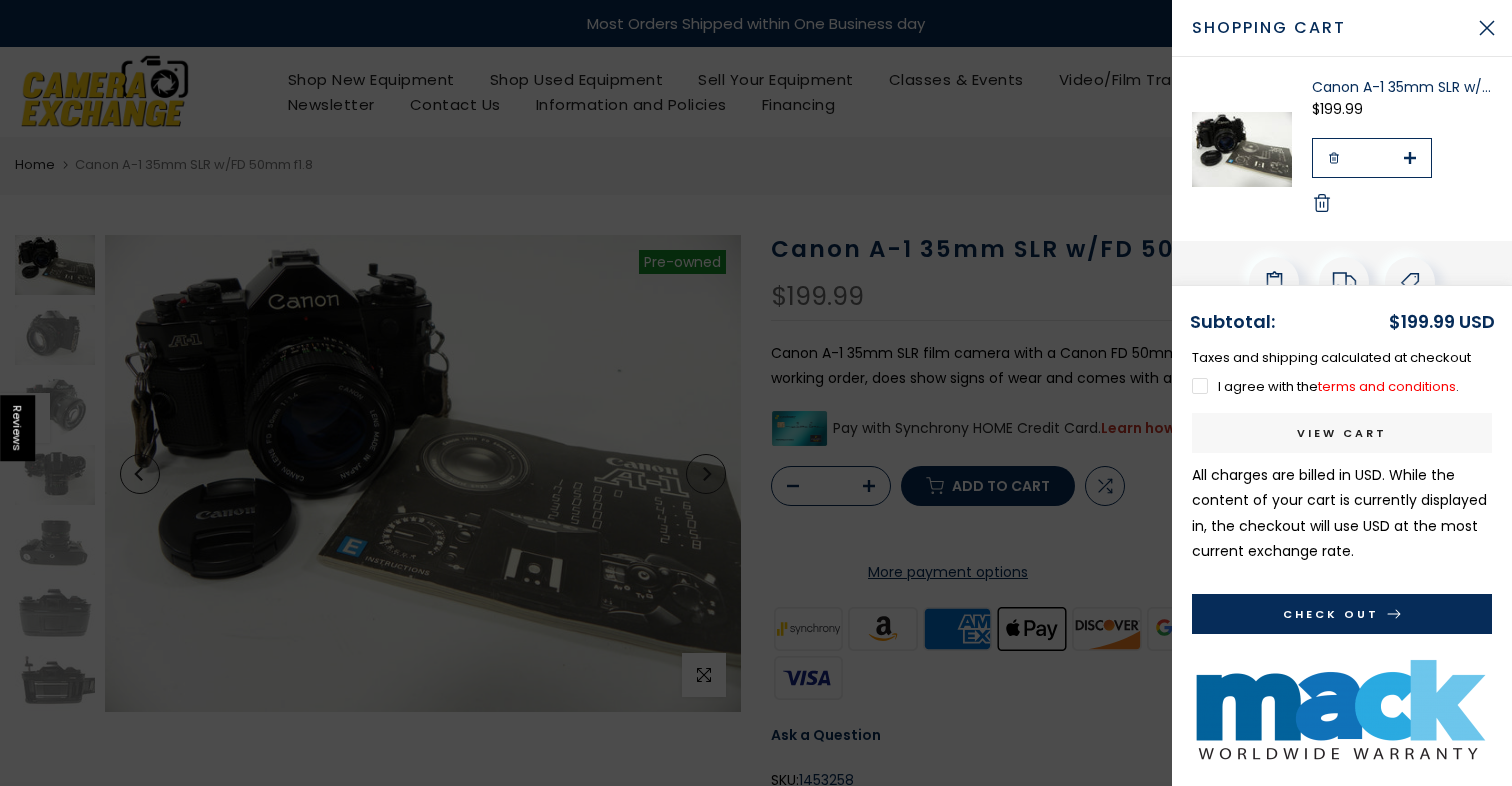 click on "View cart" at bounding box center (1342, 433) 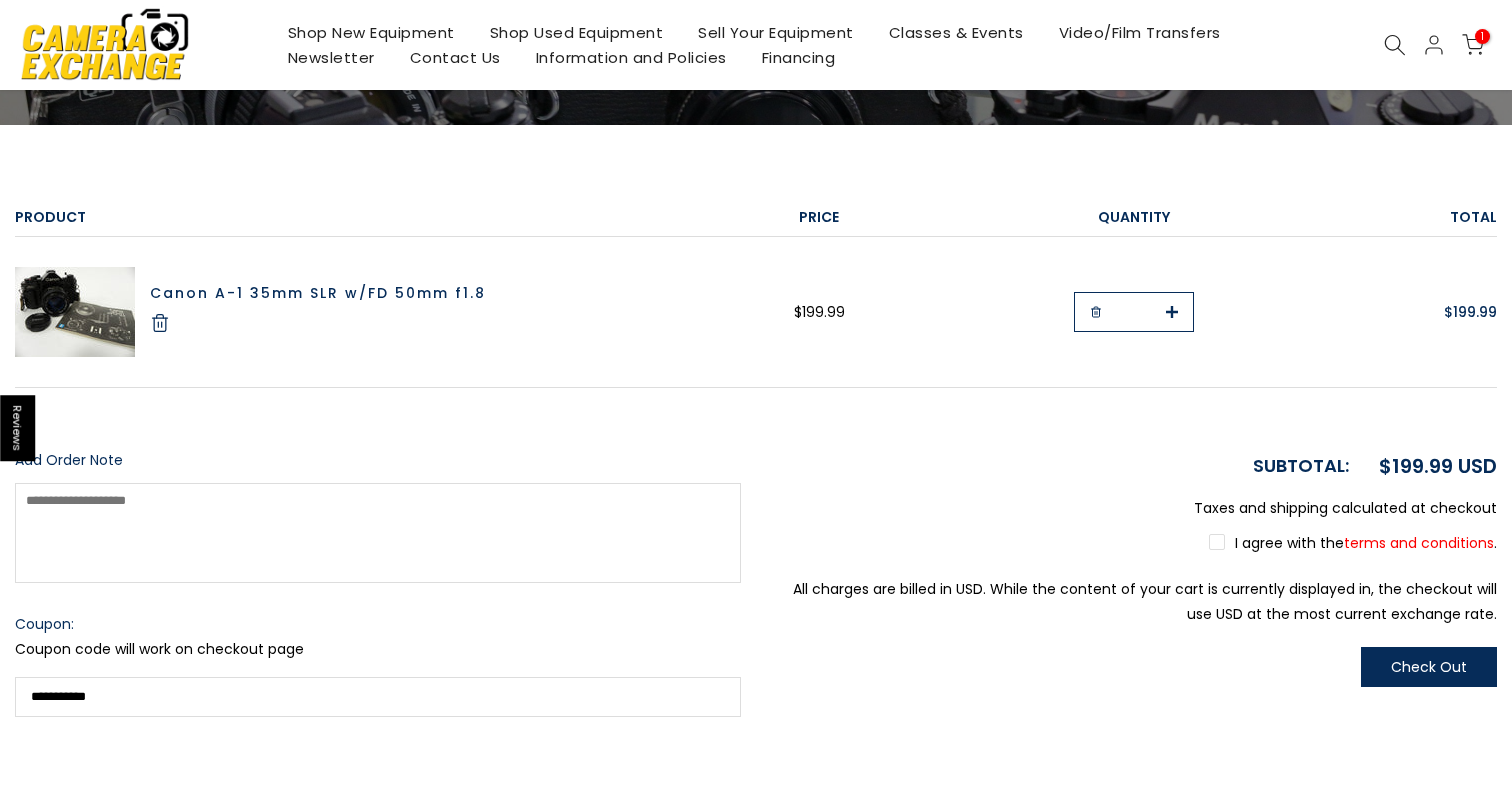 scroll, scrollTop: 270, scrollLeft: 0, axis: vertical 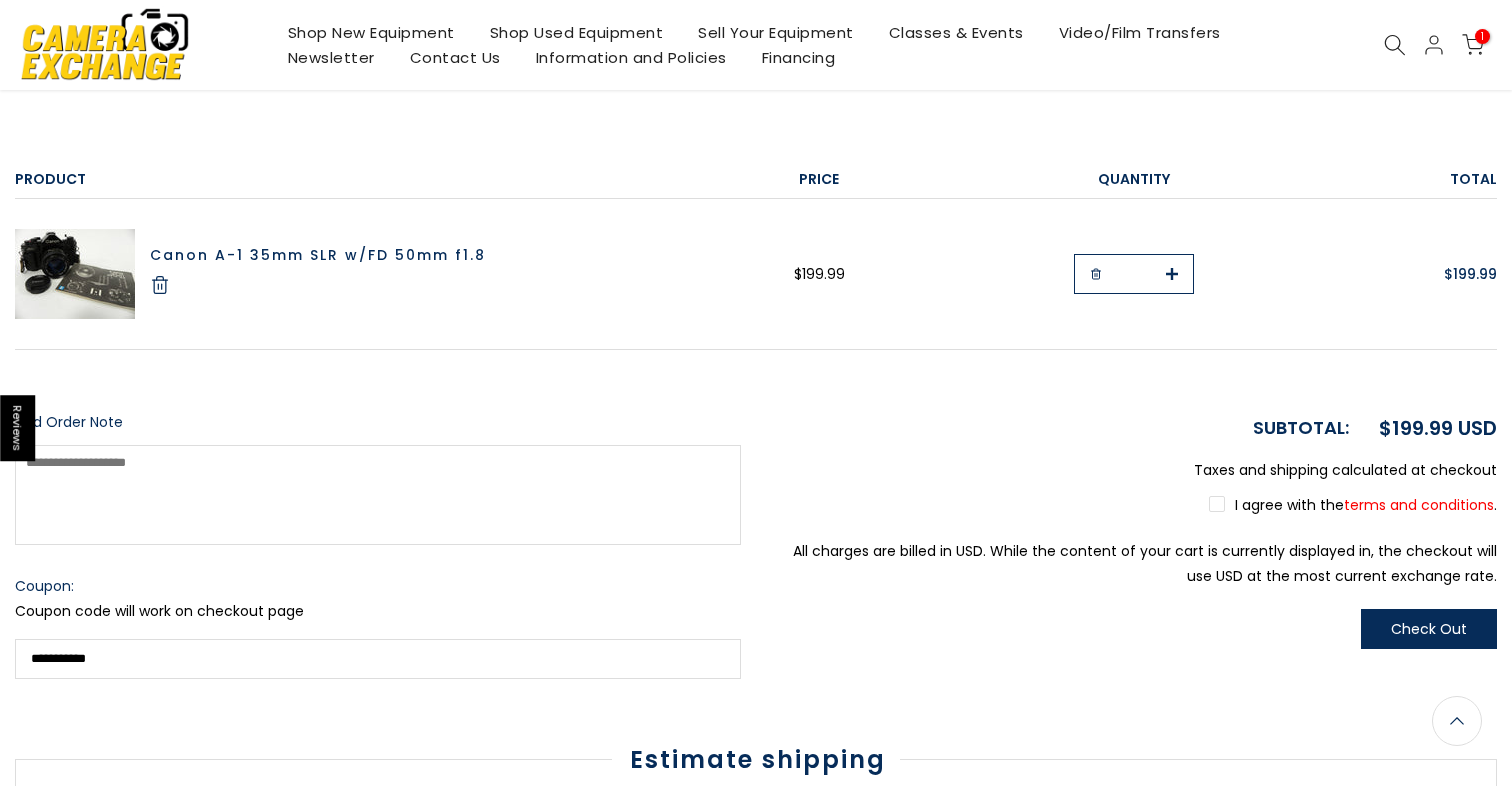 click on "I agree with the  terms and conditions ." at bounding box center (1353, 505) 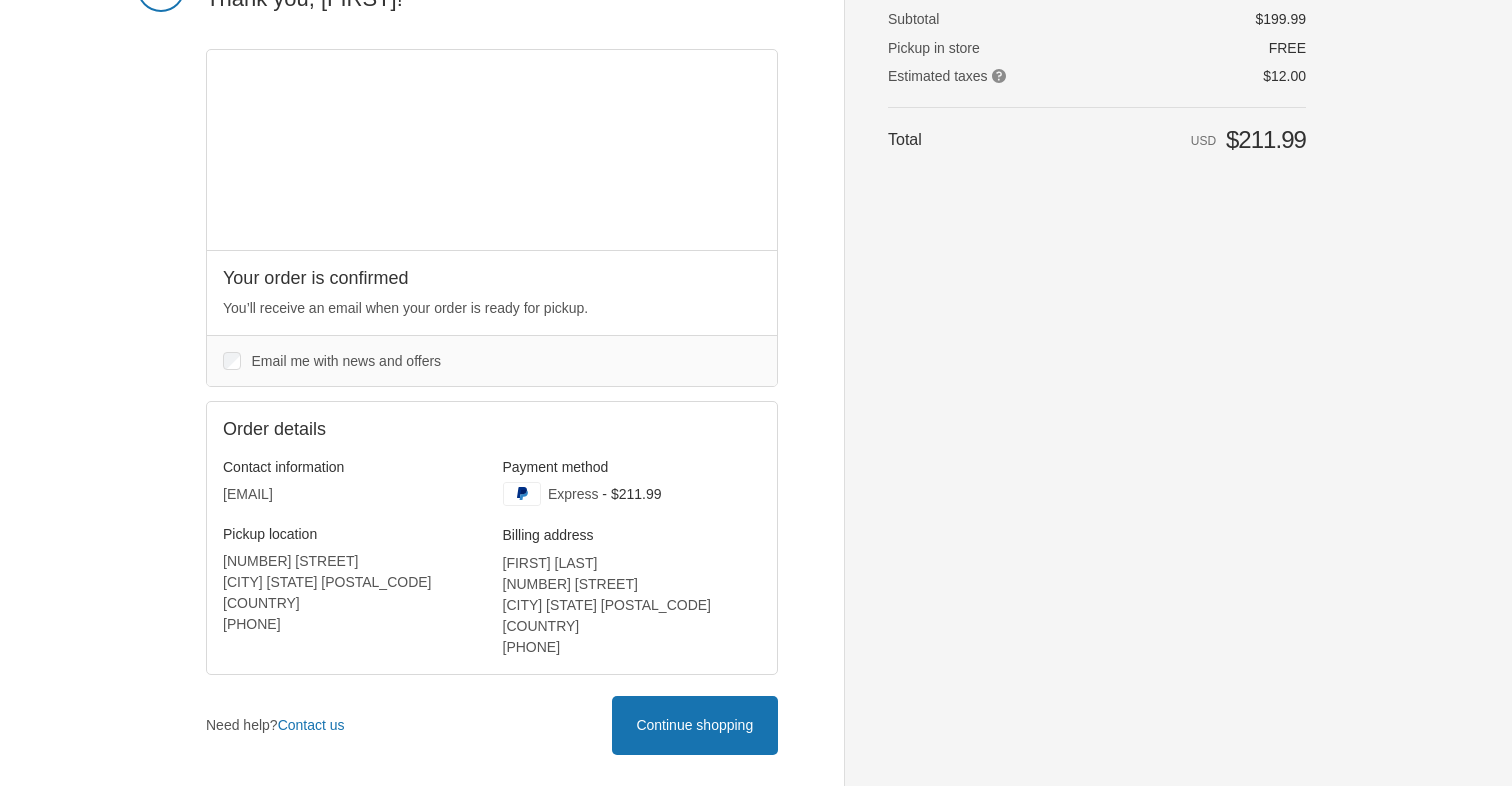 scroll, scrollTop: 166, scrollLeft: 0, axis: vertical 